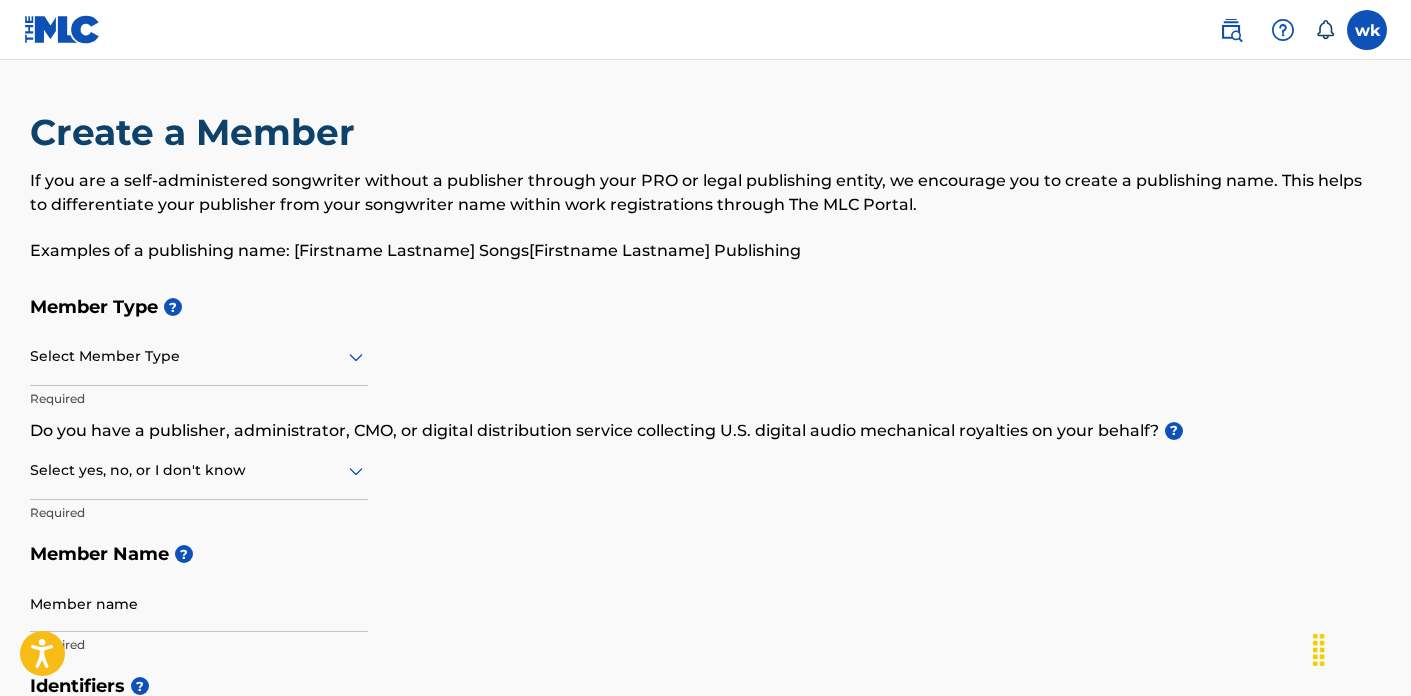 scroll, scrollTop: 0, scrollLeft: 0, axis: both 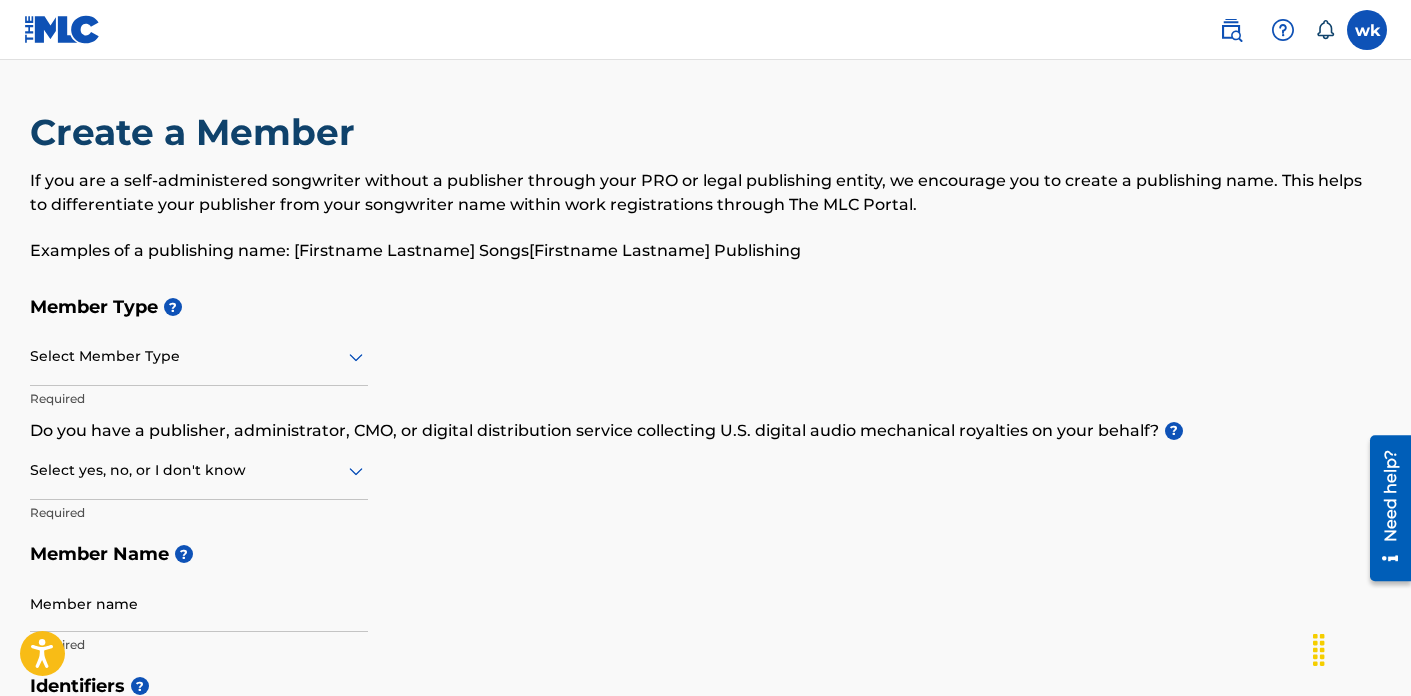 click at bounding box center (62, 29) 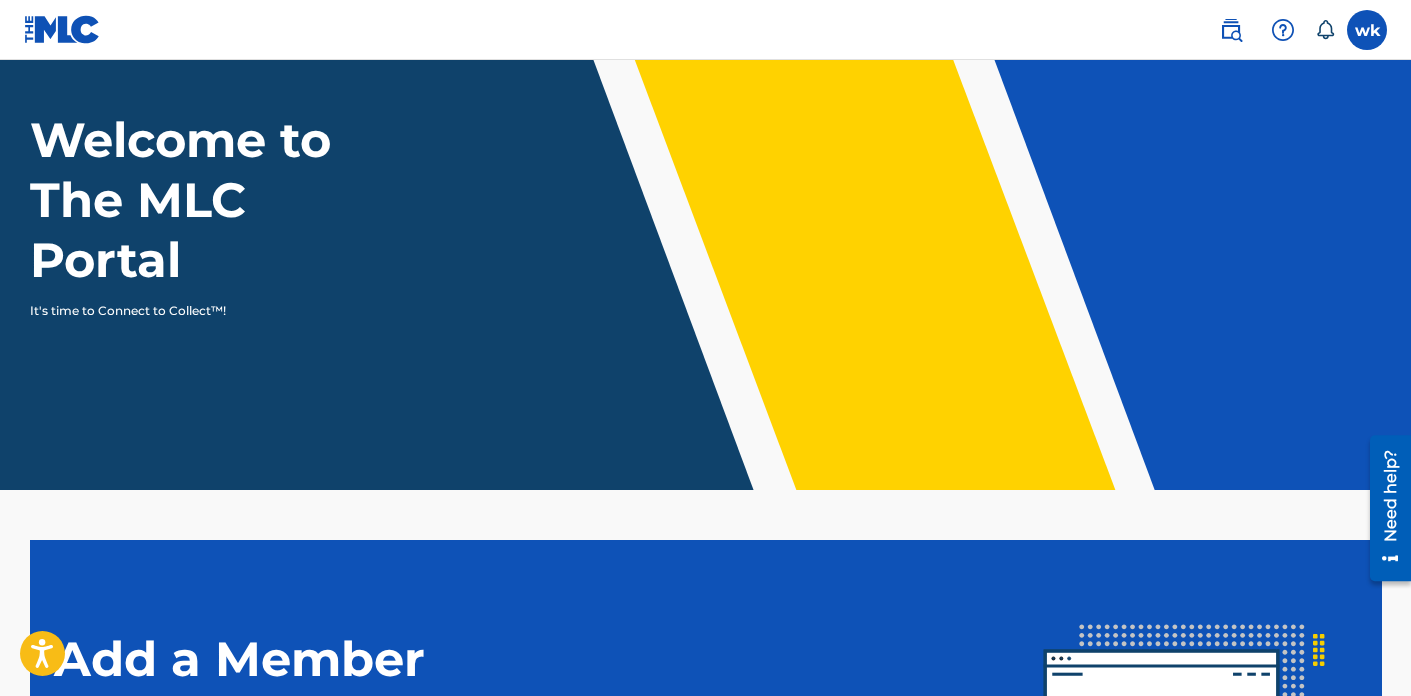 scroll, scrollTop: 0, scrollLeft: 0, axis: both 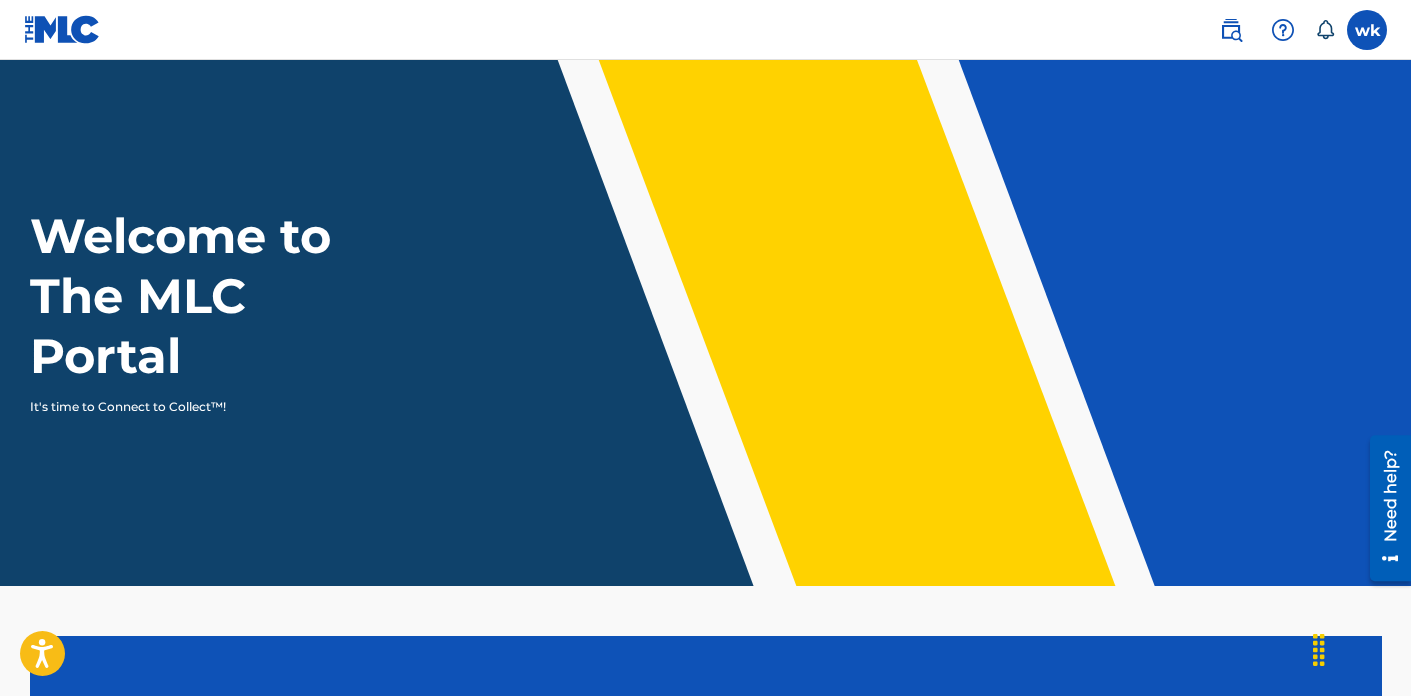 click at bounding box center [1231, 30] 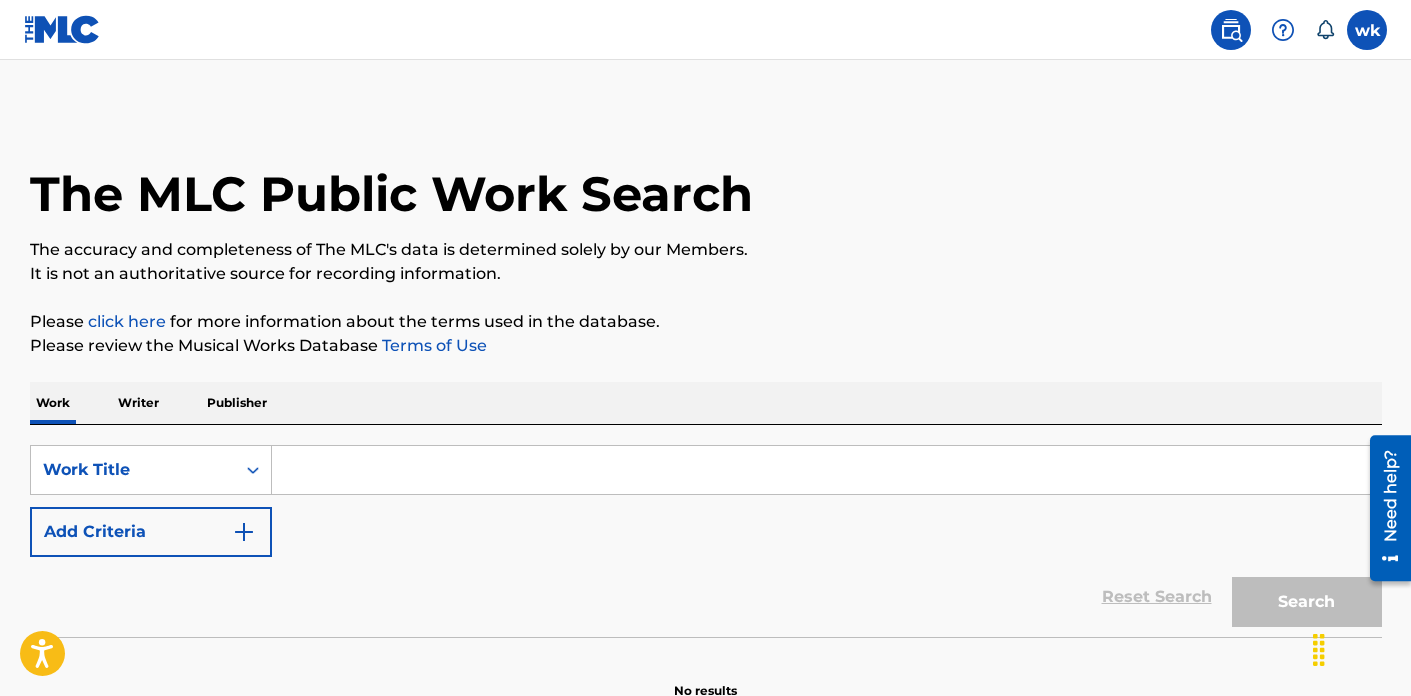 click on "Writer" at bounding box center [138, 403] 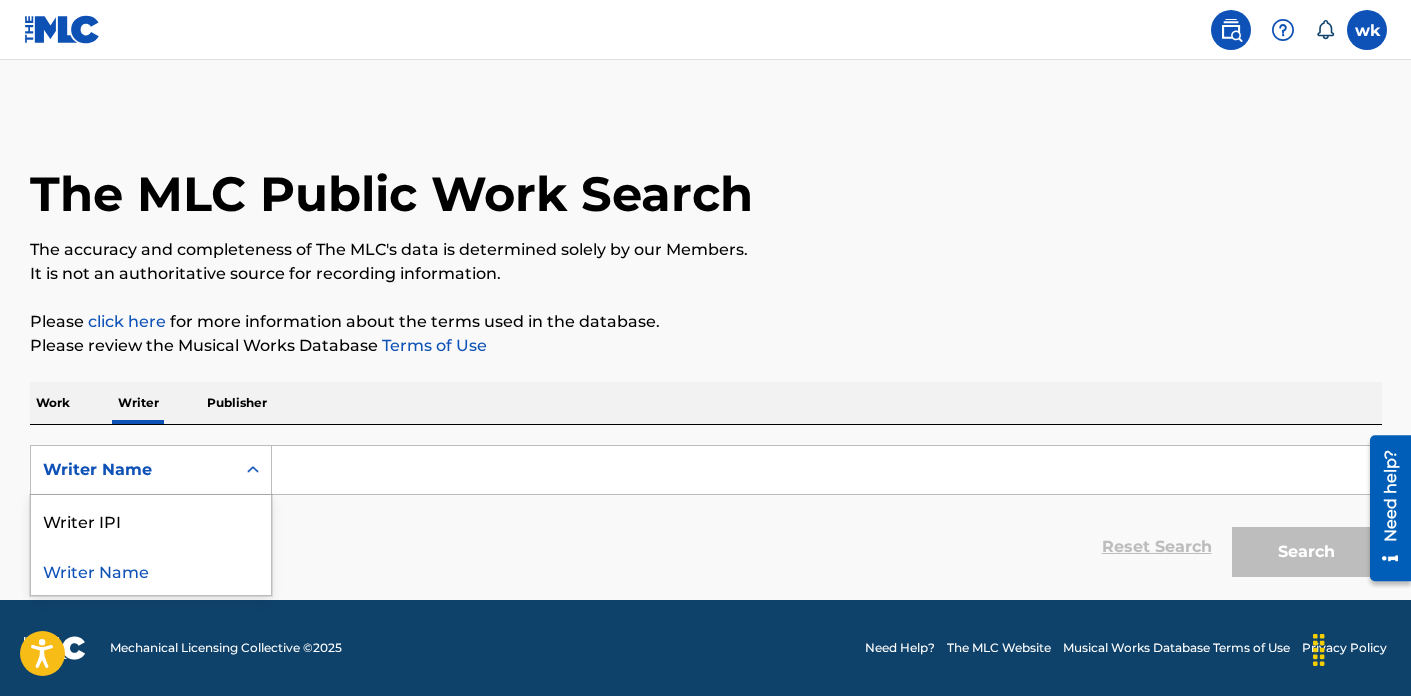 click 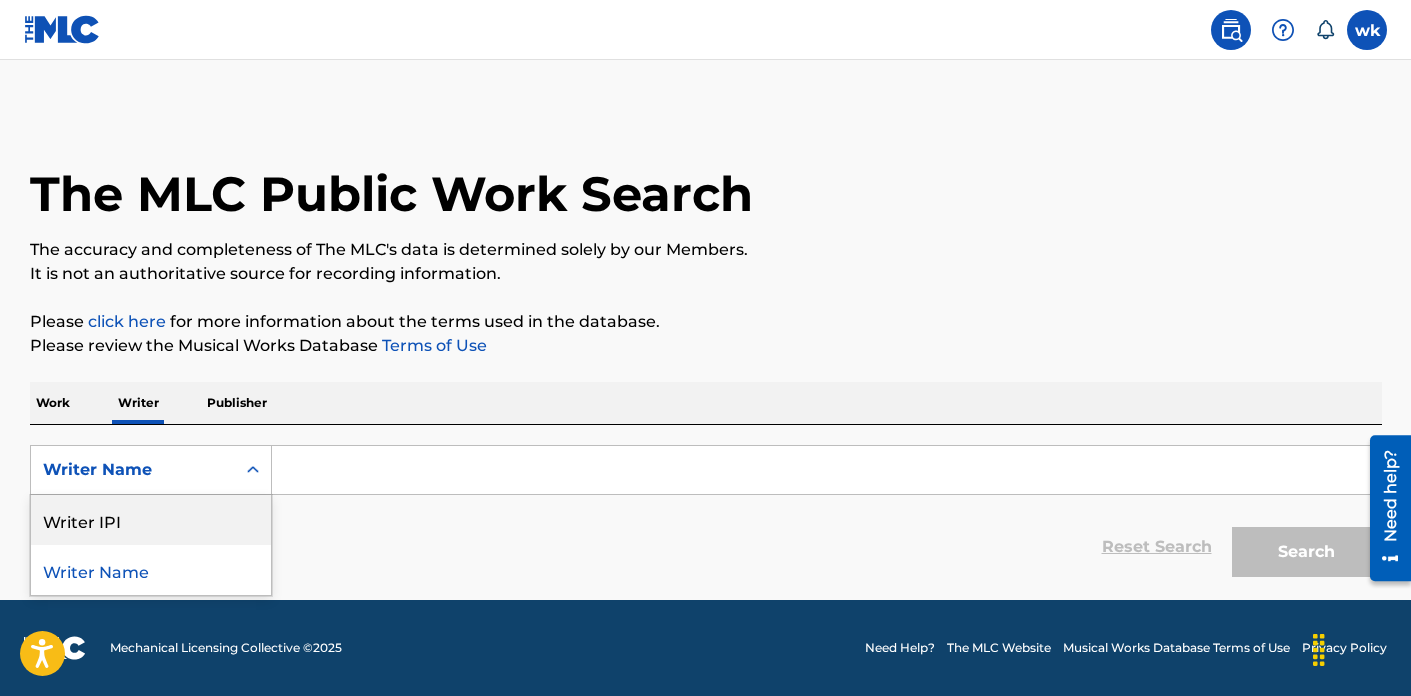 click on "Writer IPI" at bounding box center [151, 520] 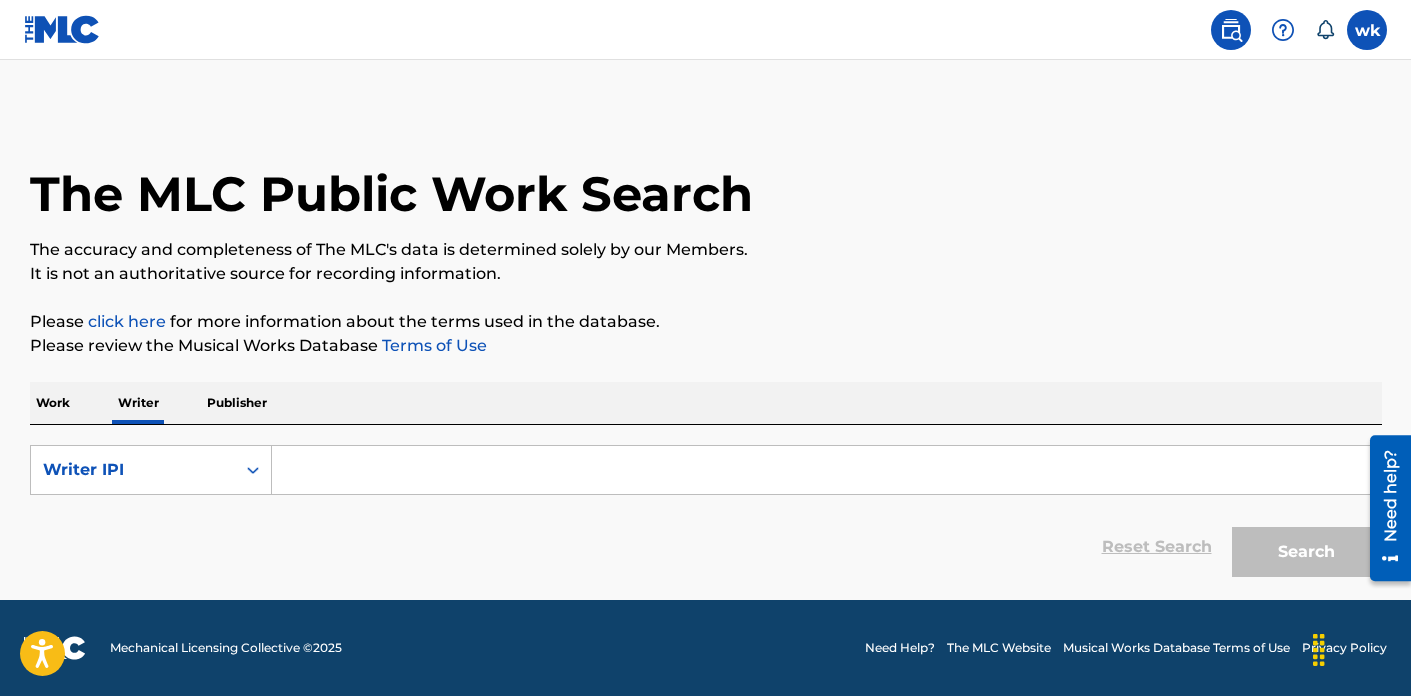 click at bounding box center [826, 470] 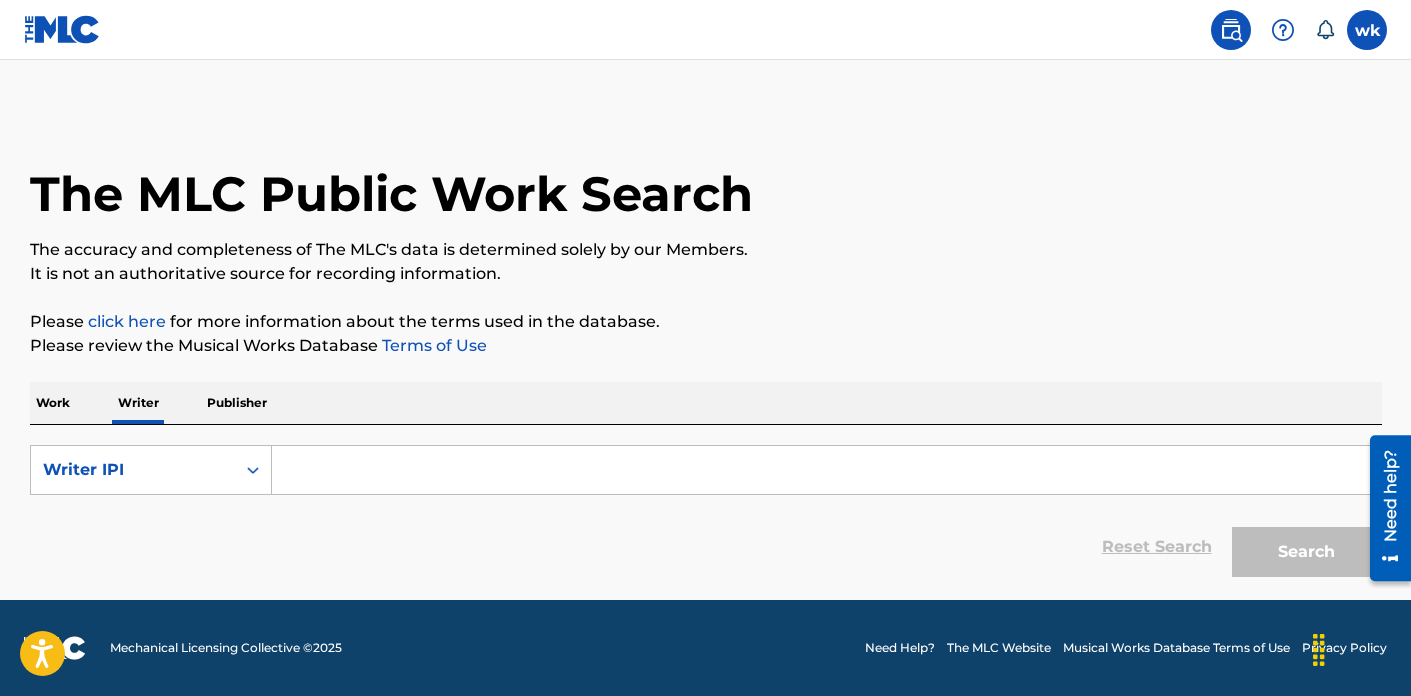 paste on "[NUMBER]" 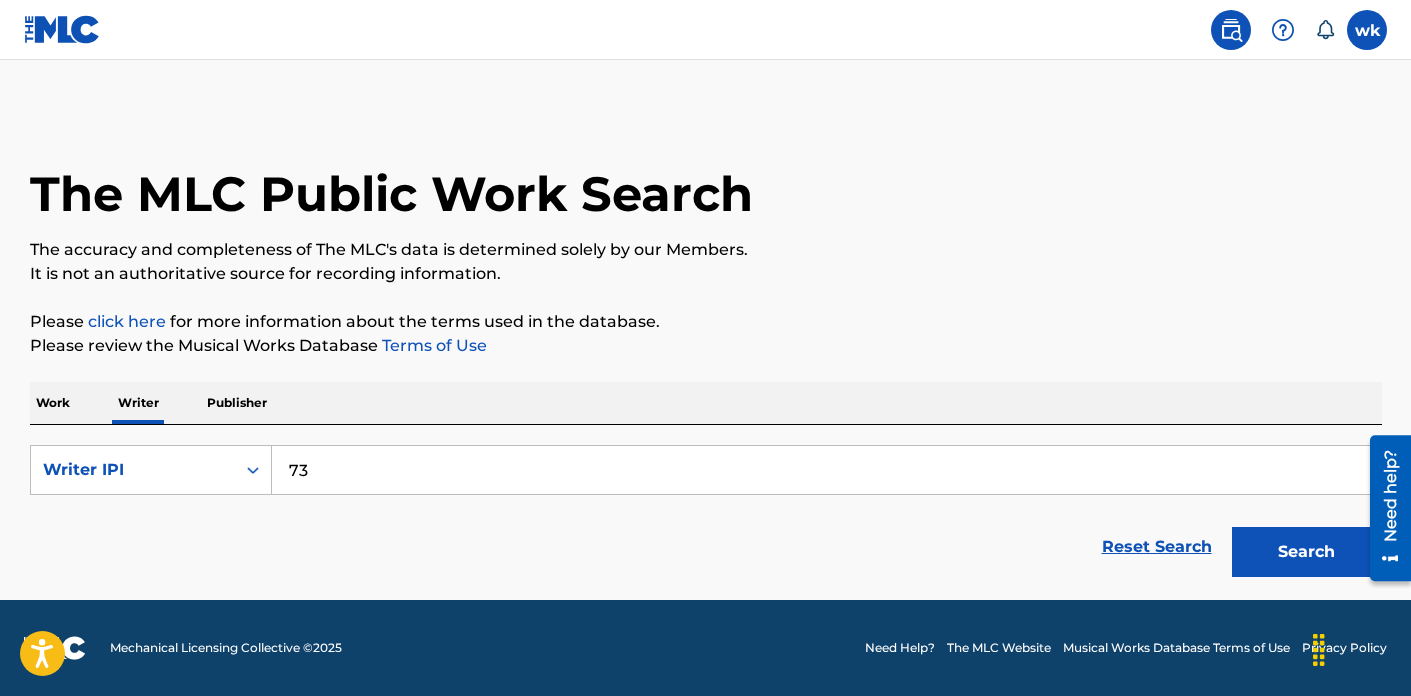 type on "7" 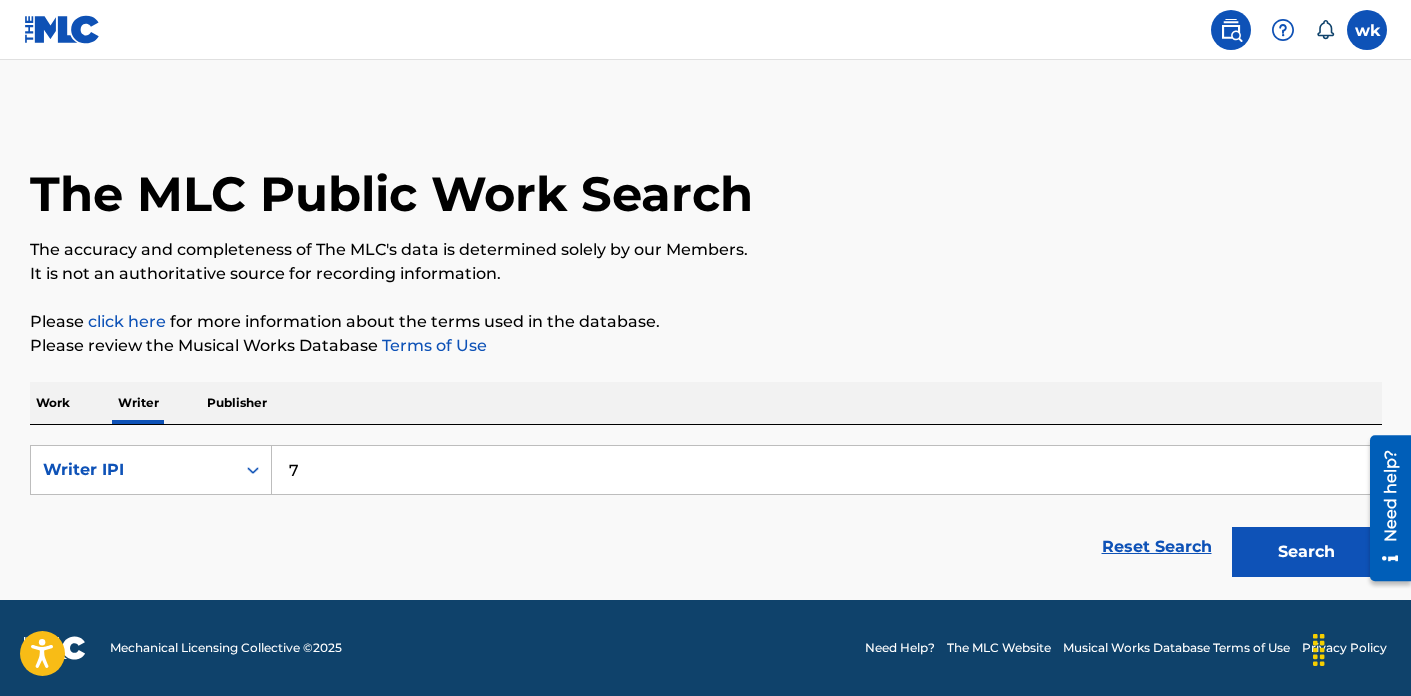 type 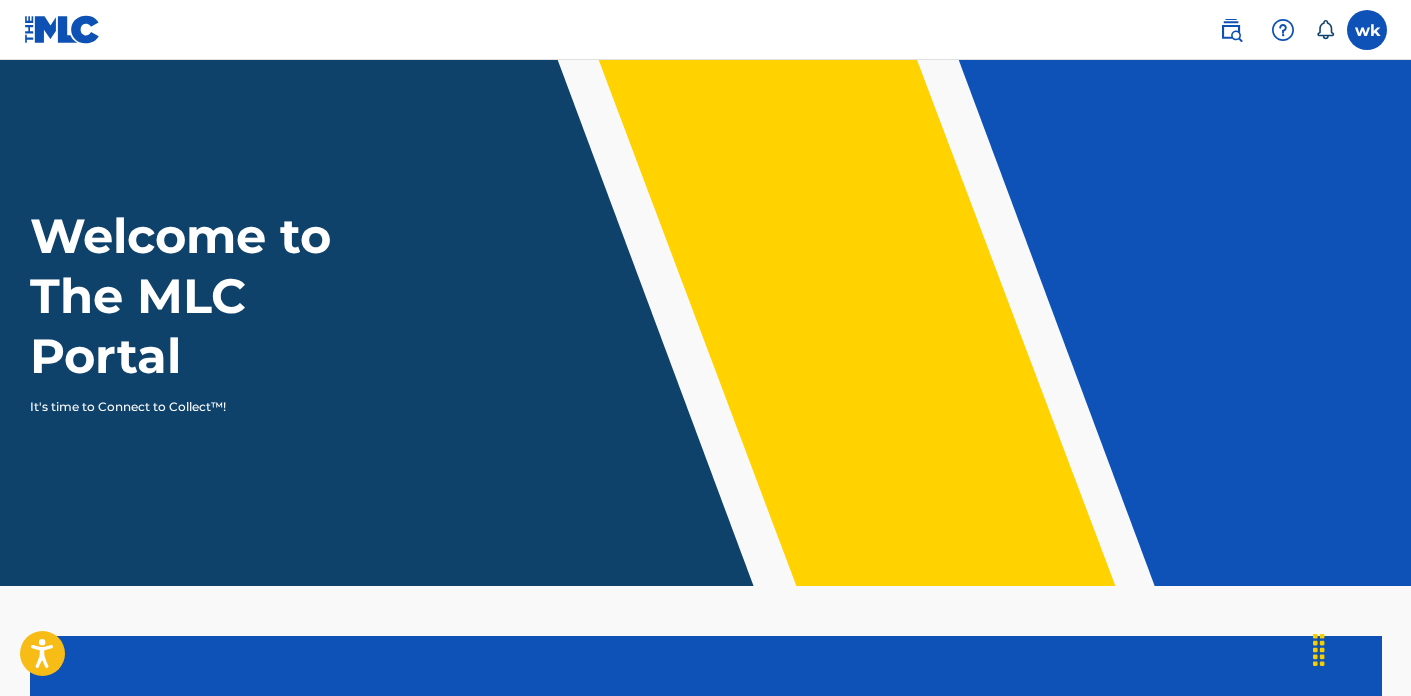 scroll, scrollTop: 0, scrollLeft: 0, axis: both 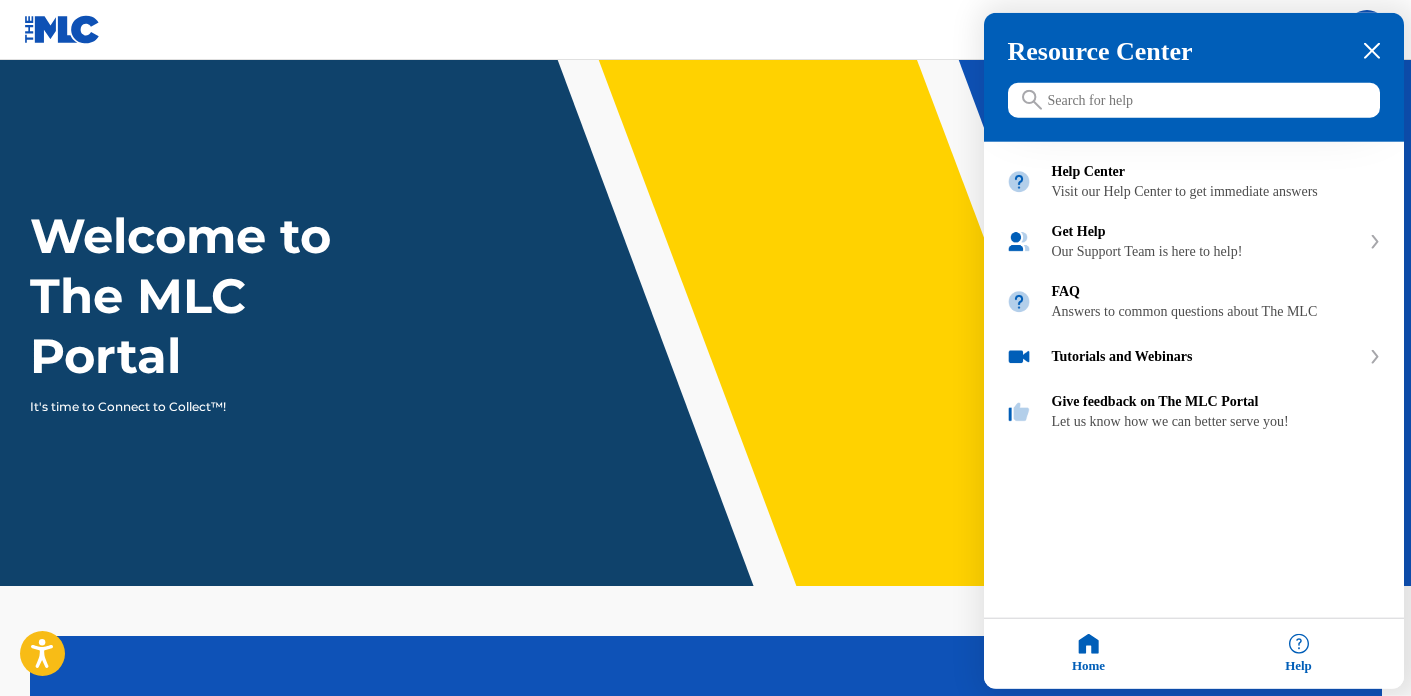 click at bounding box center (705, 348) 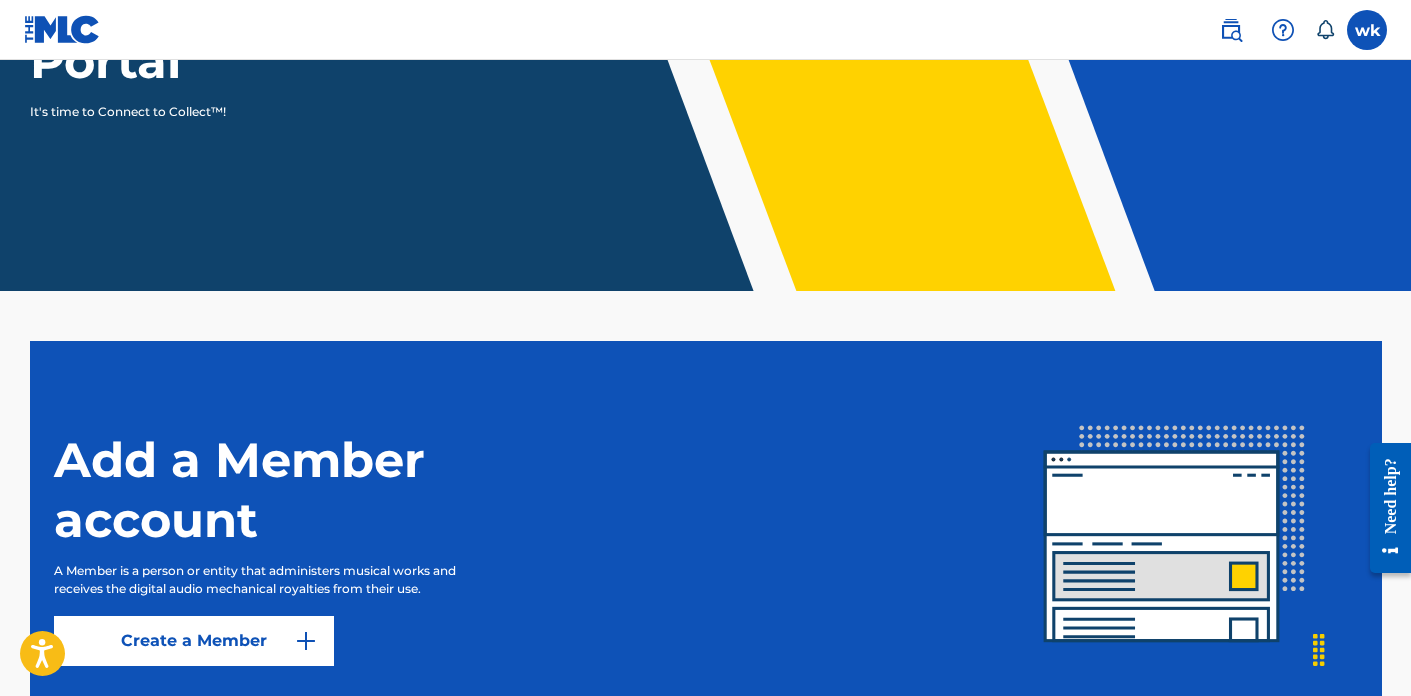 scroll, scrollTop: 0, scrollLeft: 0, axis: both 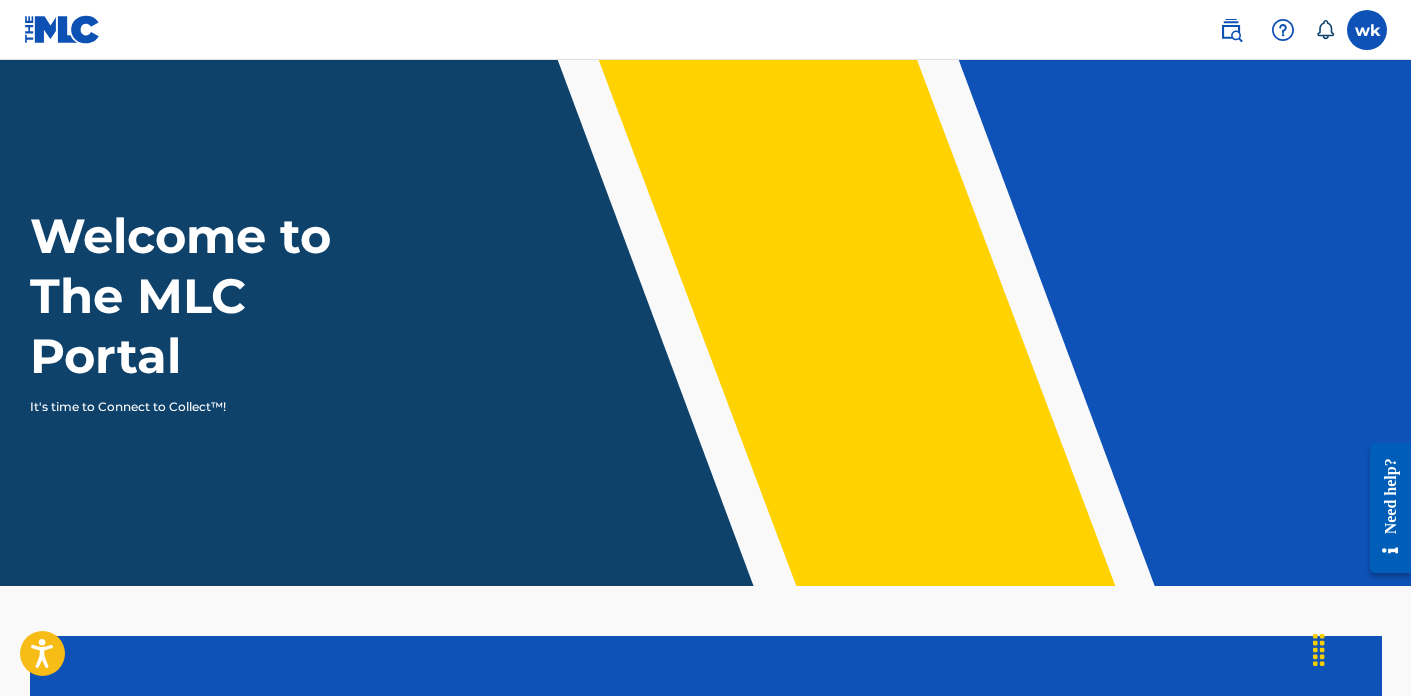 click at bounding box center [1231, 30] 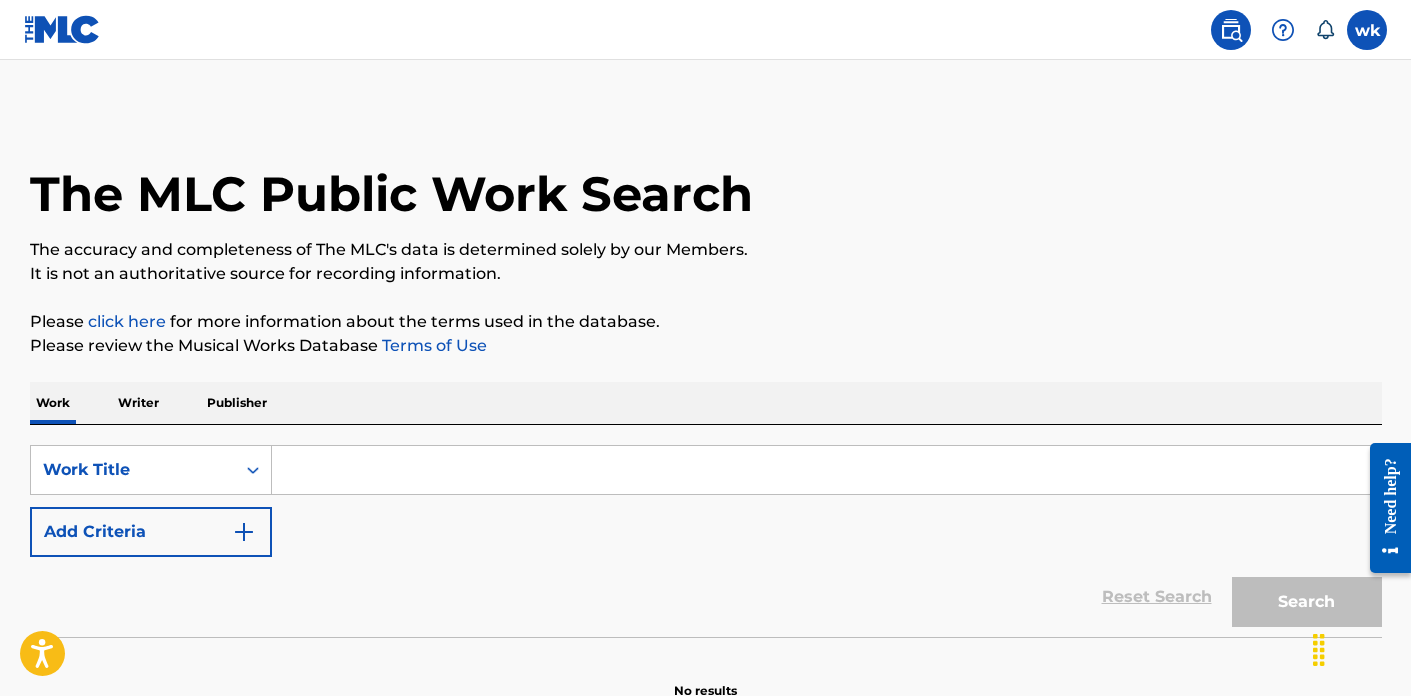 click at bounding box center (62, 29) 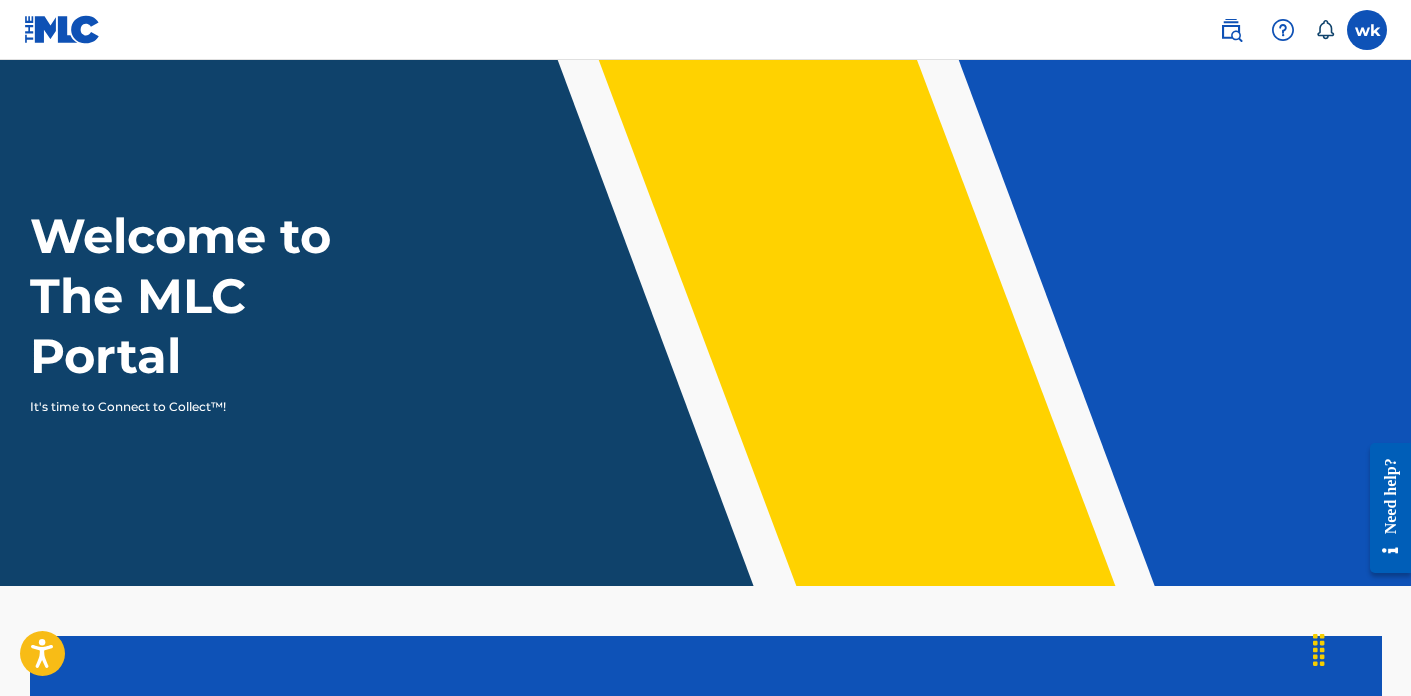 click at bounding box center (62, 29) 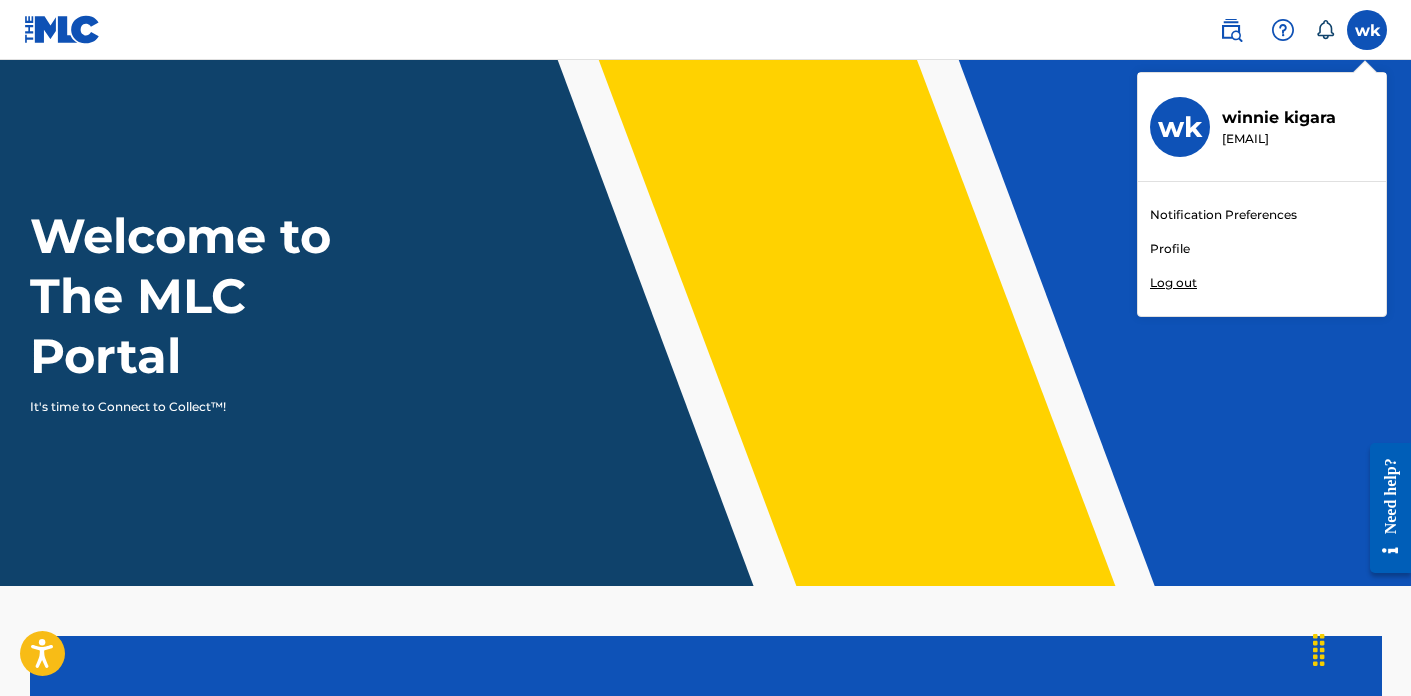 click on "Profile" at bounding box center (1170, 249) 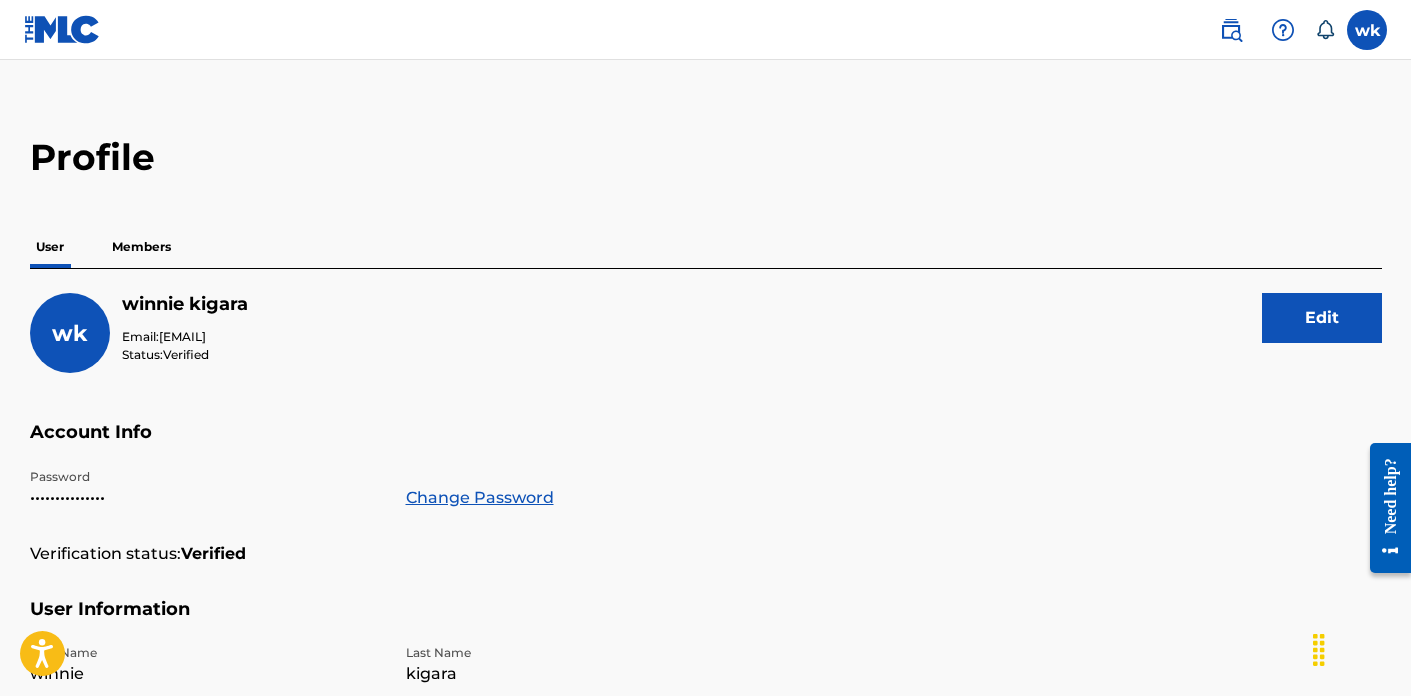 scroll, scrollTop: 0, scrollLeft: 0, axis: both 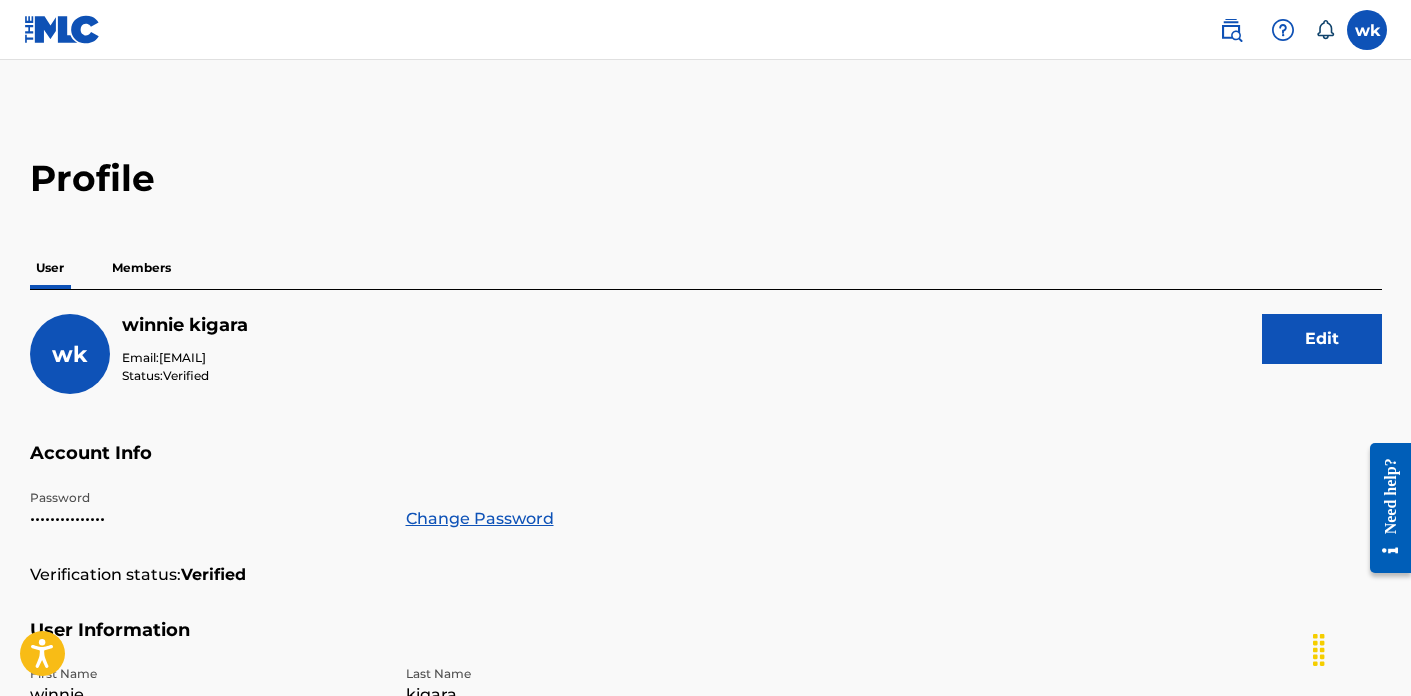 click 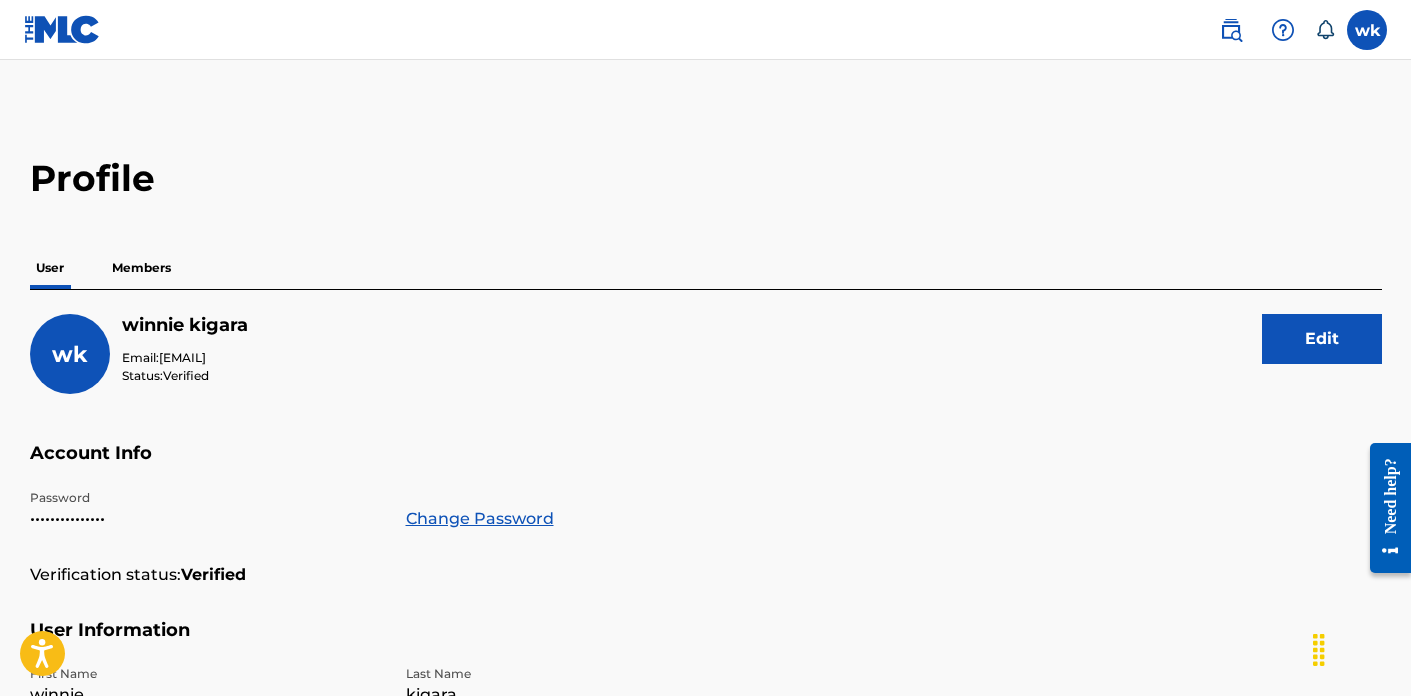 click at bounding box center (1231, 30) 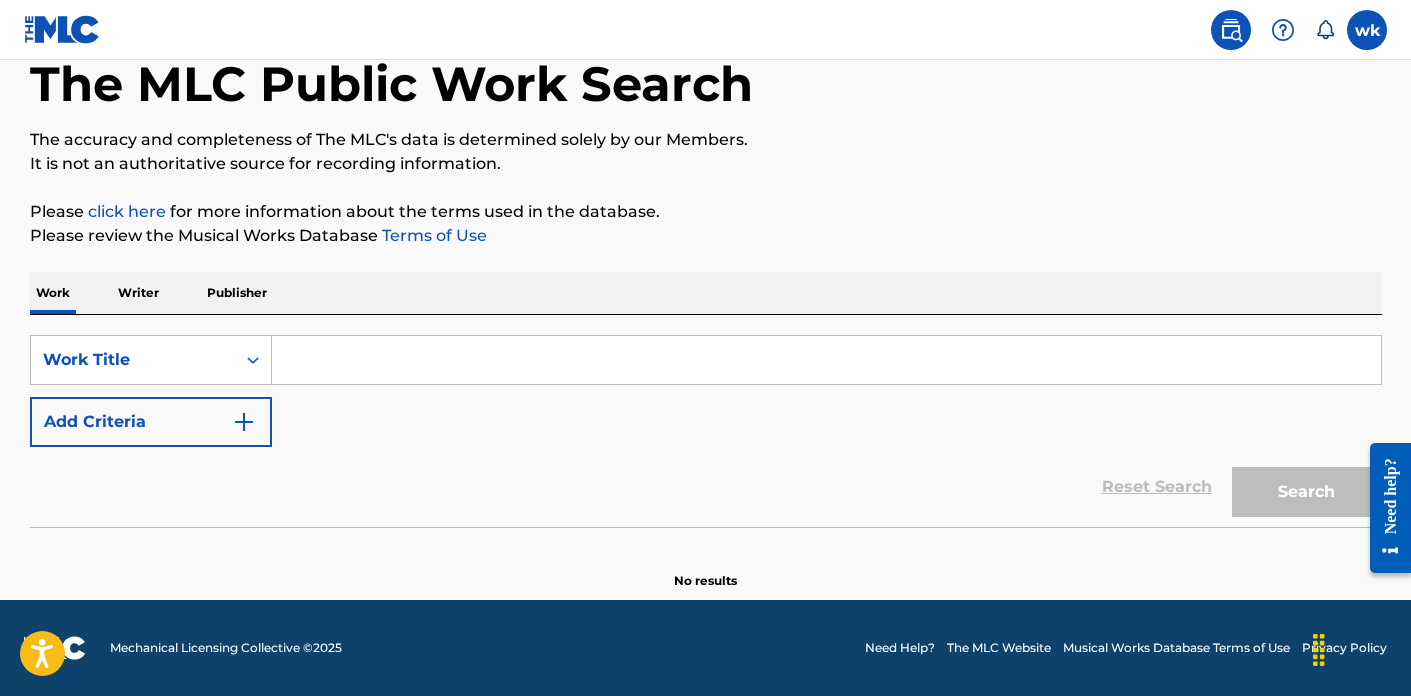 scroll, scrollTop: 0, scrollLeft: 0, axis: both 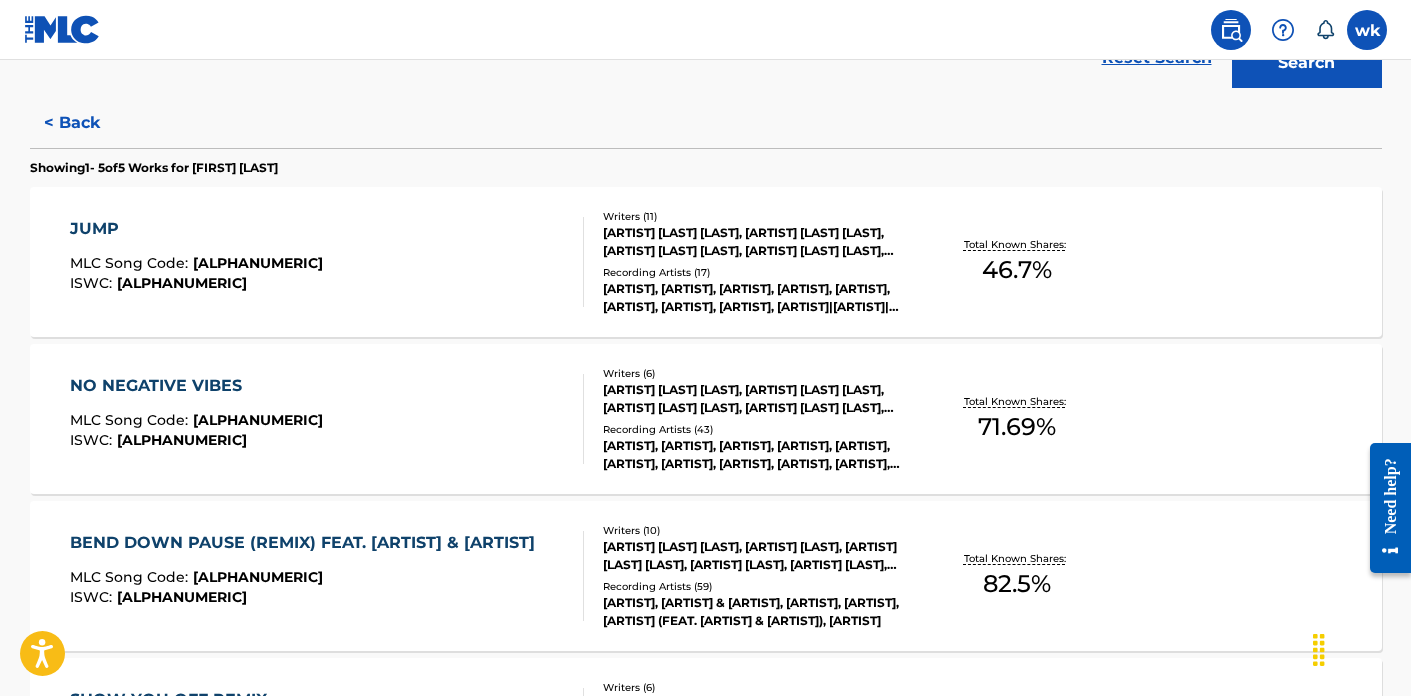 click on "[ARTIST], [ARTIST], [ARTIST], [ARTIST], [ARTIST], [ARTIST], [ARTIST], [ARTIST], [ARTIST]|[ARTIST]|[ARTIST], [ARTIST], [ARTIST], [ARTIST]" at bounding box center (754, 298) 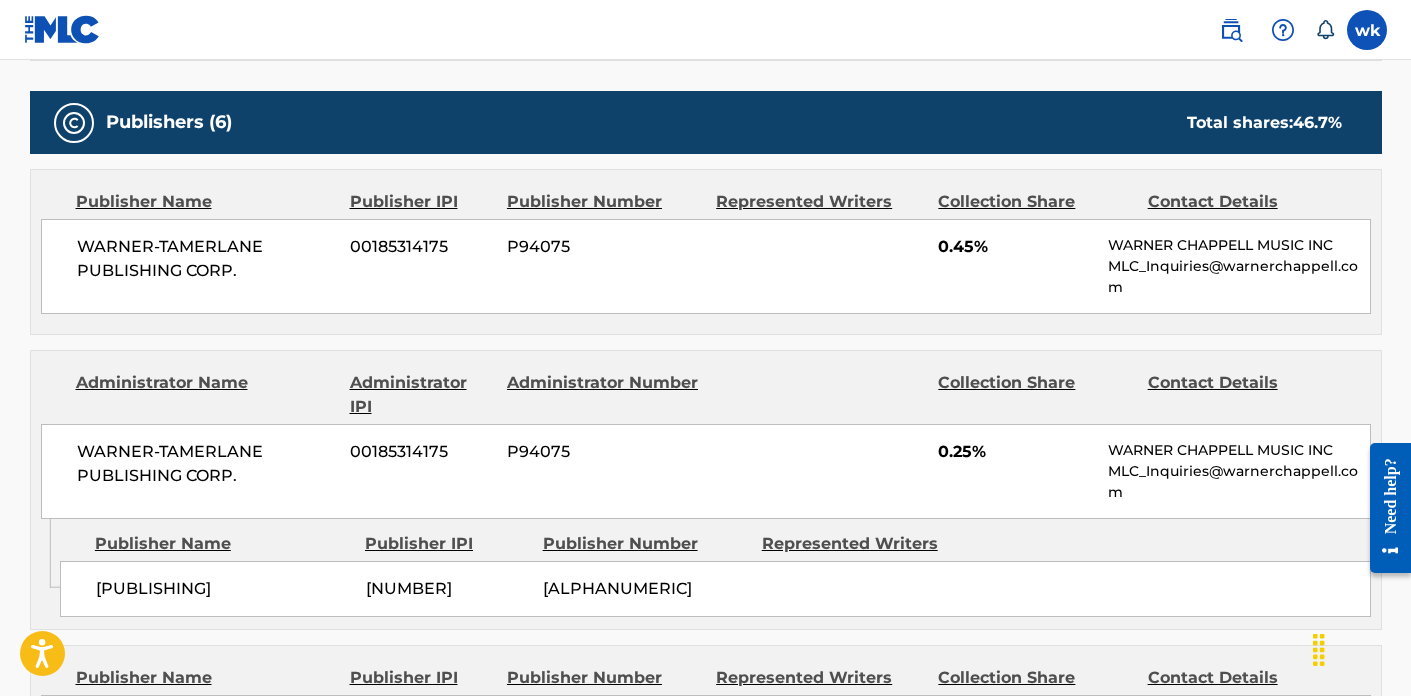 scroll, scrollTop: 1300, scrollLeft: 0, axis: vertical 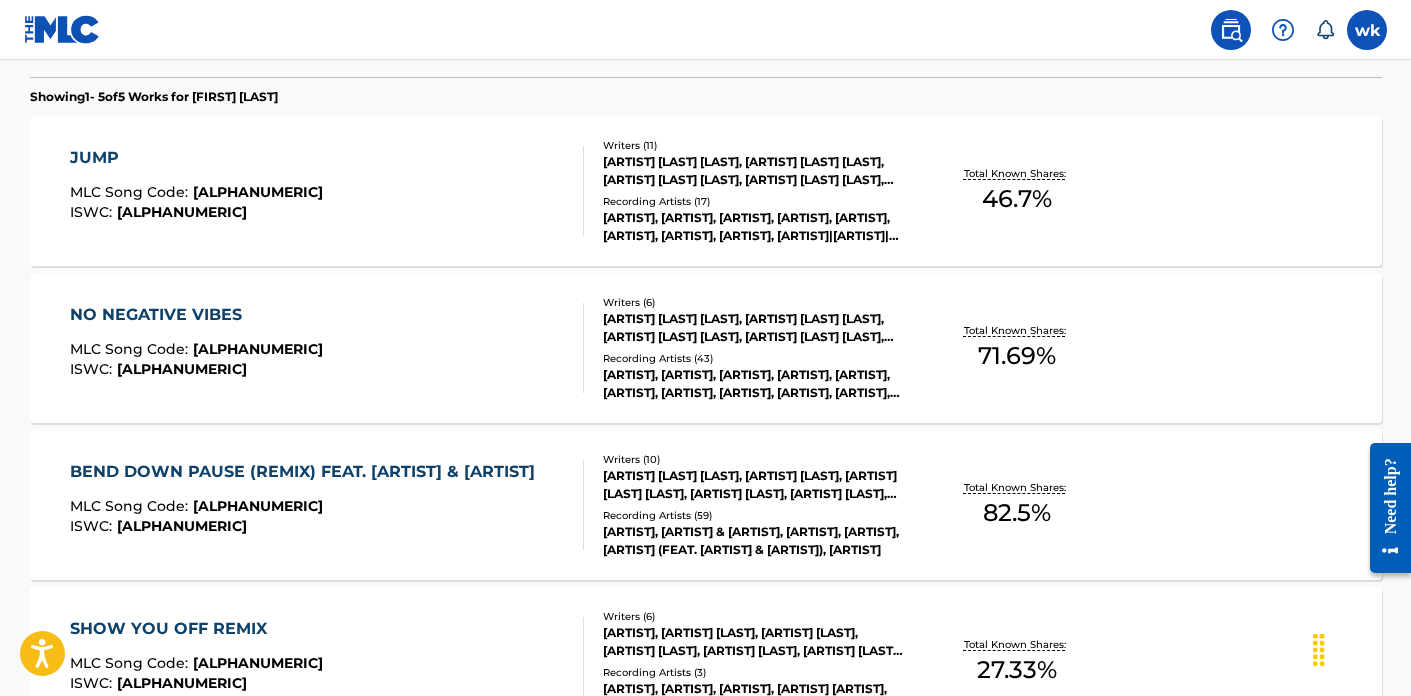 click on "Writers ( 6 )" at bounding box center [754, 302] 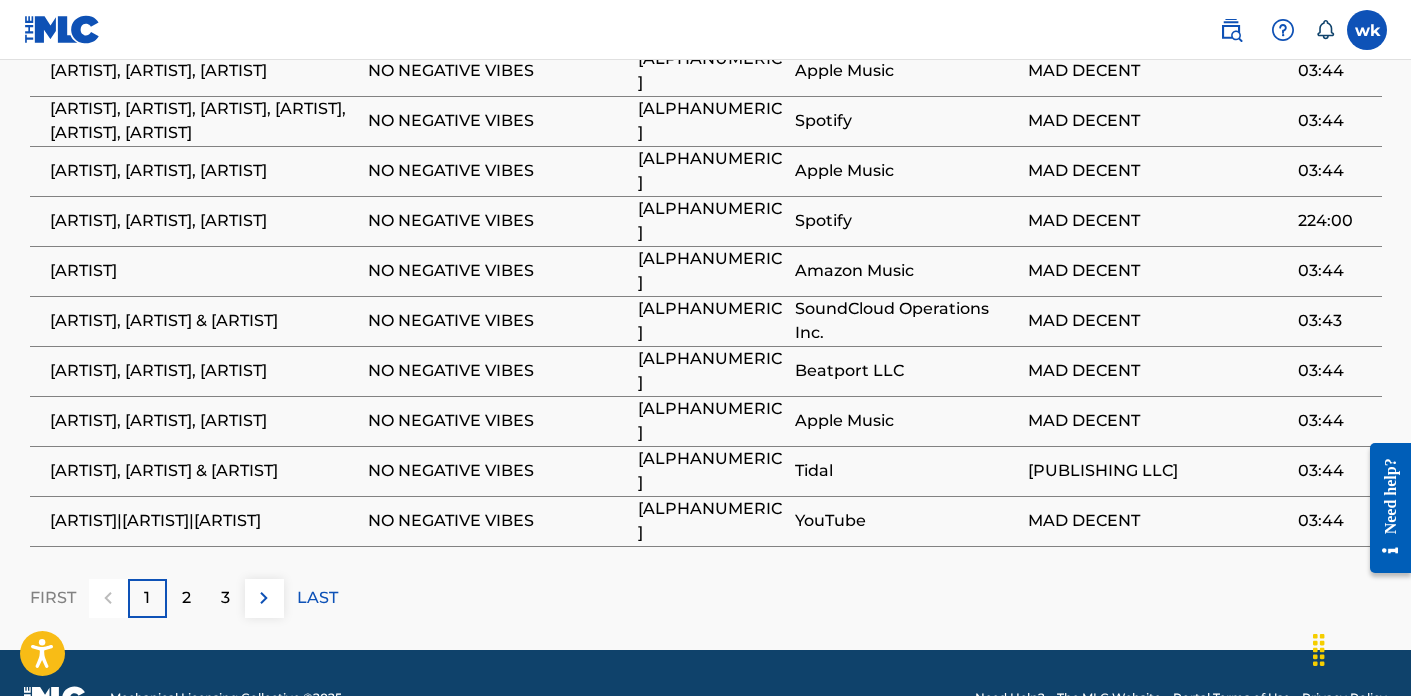 scroll, scrollTop: 2261, scrollLeft: 0, axis: vertical 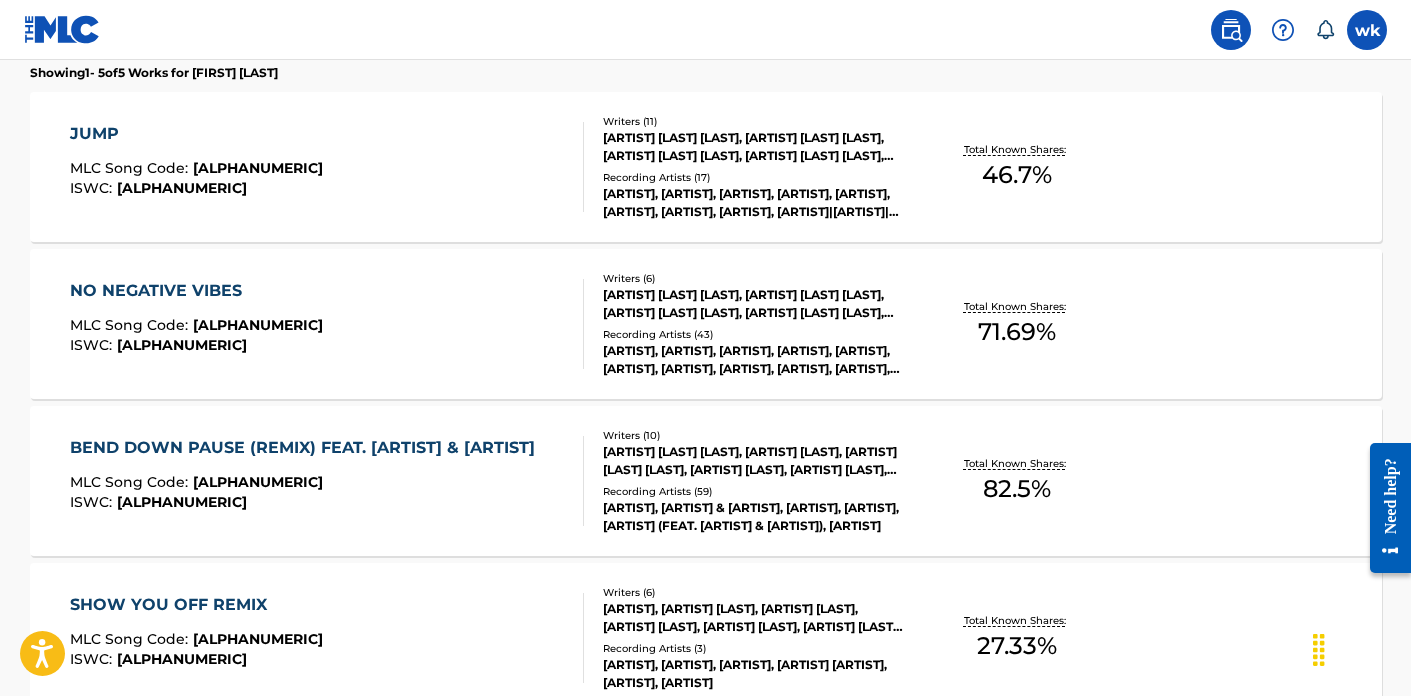 click on "Recording Artists ( 43 )" at bounding box center [754, 334] 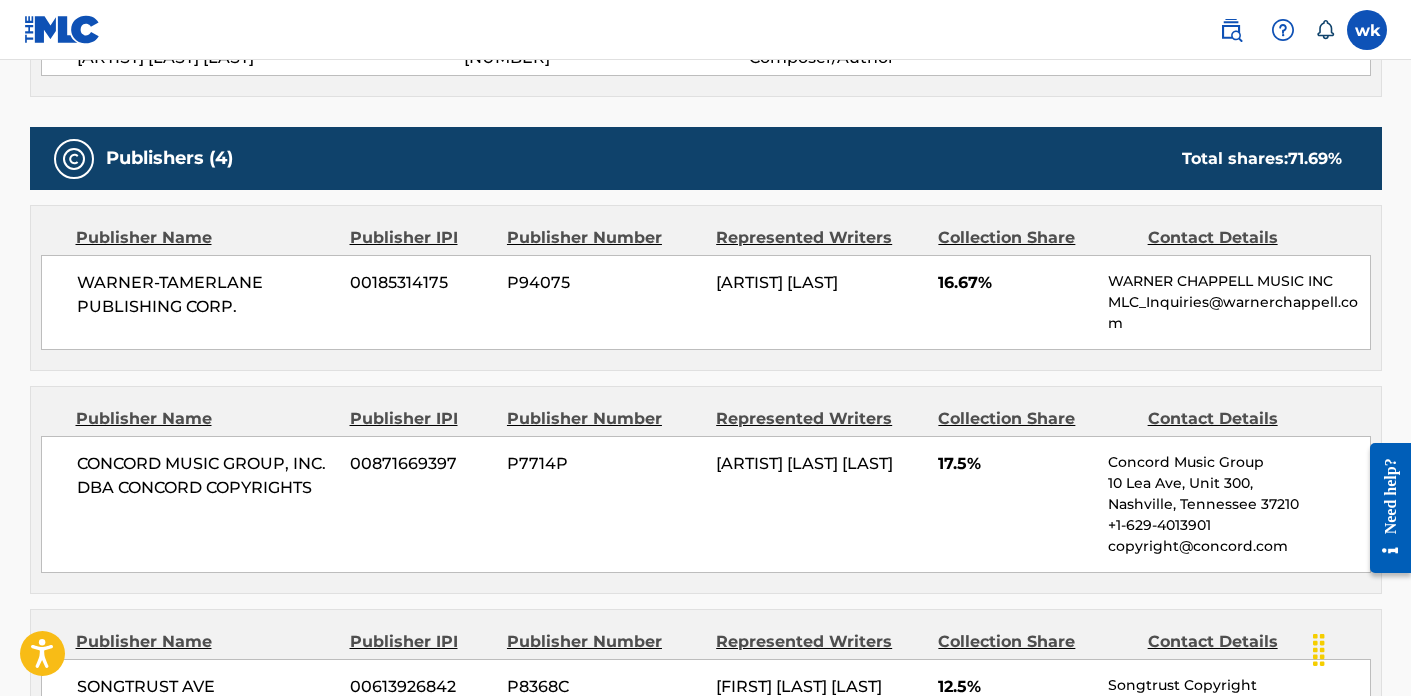 scroll, scrollTop: 939, scrollLeft: 0, axis: vertical 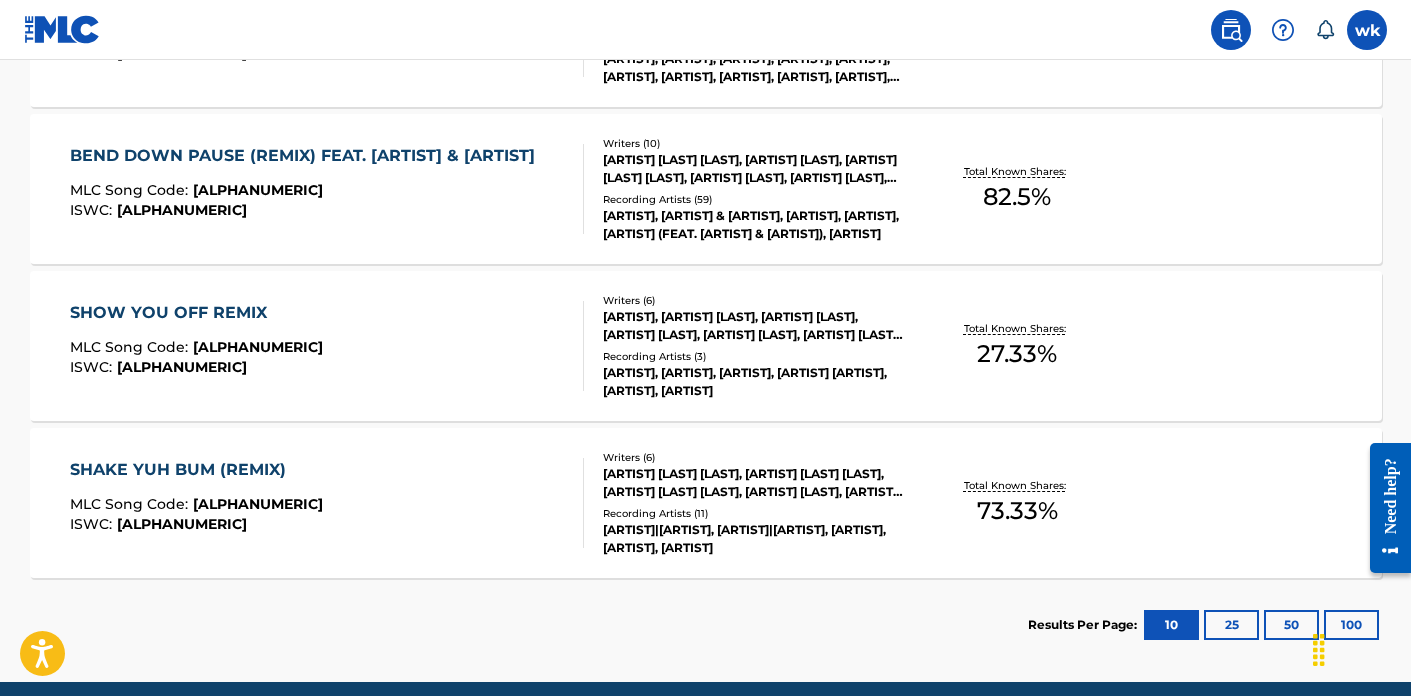 click on "[ARTIST], [ARTIST] & [ARTIST], [ARTIST], [ARTIST], [ARTIST] (FEAT. [ARTIST] & [ARTIST]), [ARTIST]" at bounding box center (754, 225) 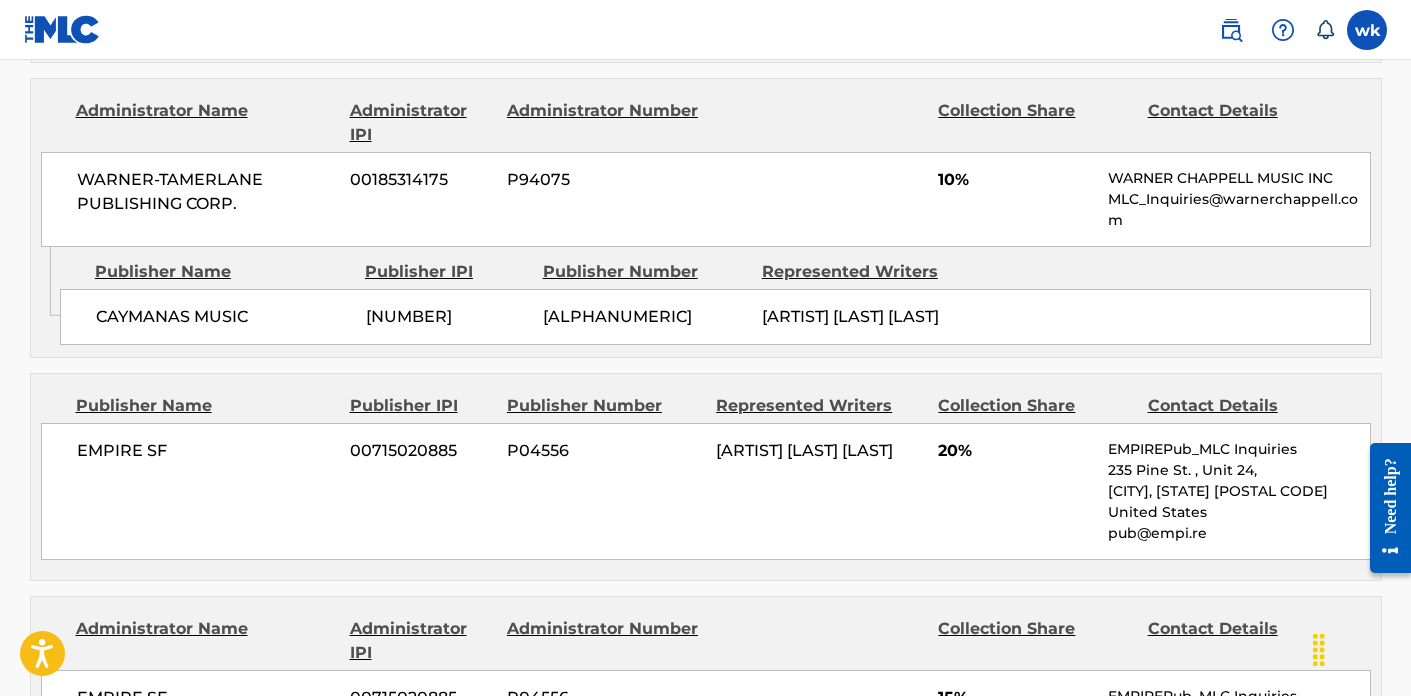 scroll, scrollTop: 2004, scrollLeft: 0, axis: vertical 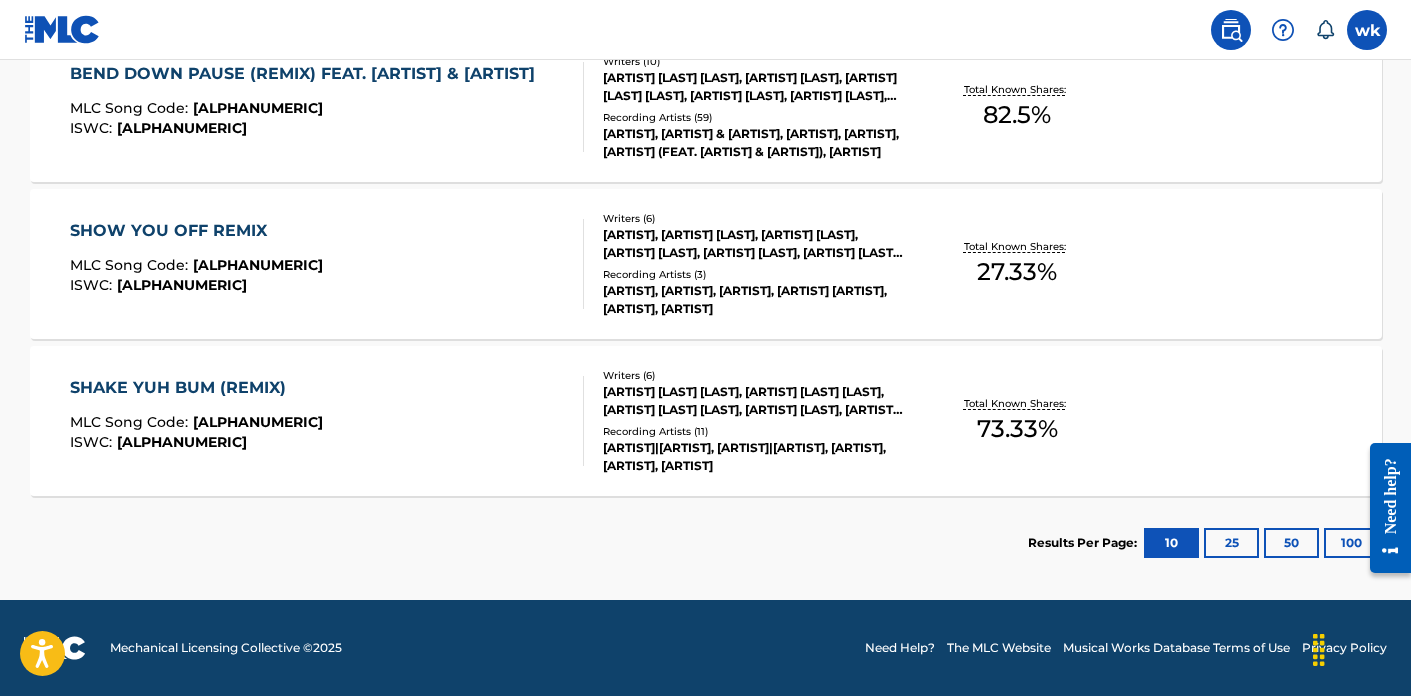 click on "[ARTIST]|[ARTIST], [ARTIST]|[ARTIST], [ARTIST], [ARTIST], [ARTIST]" at bounding box center (754, 457) 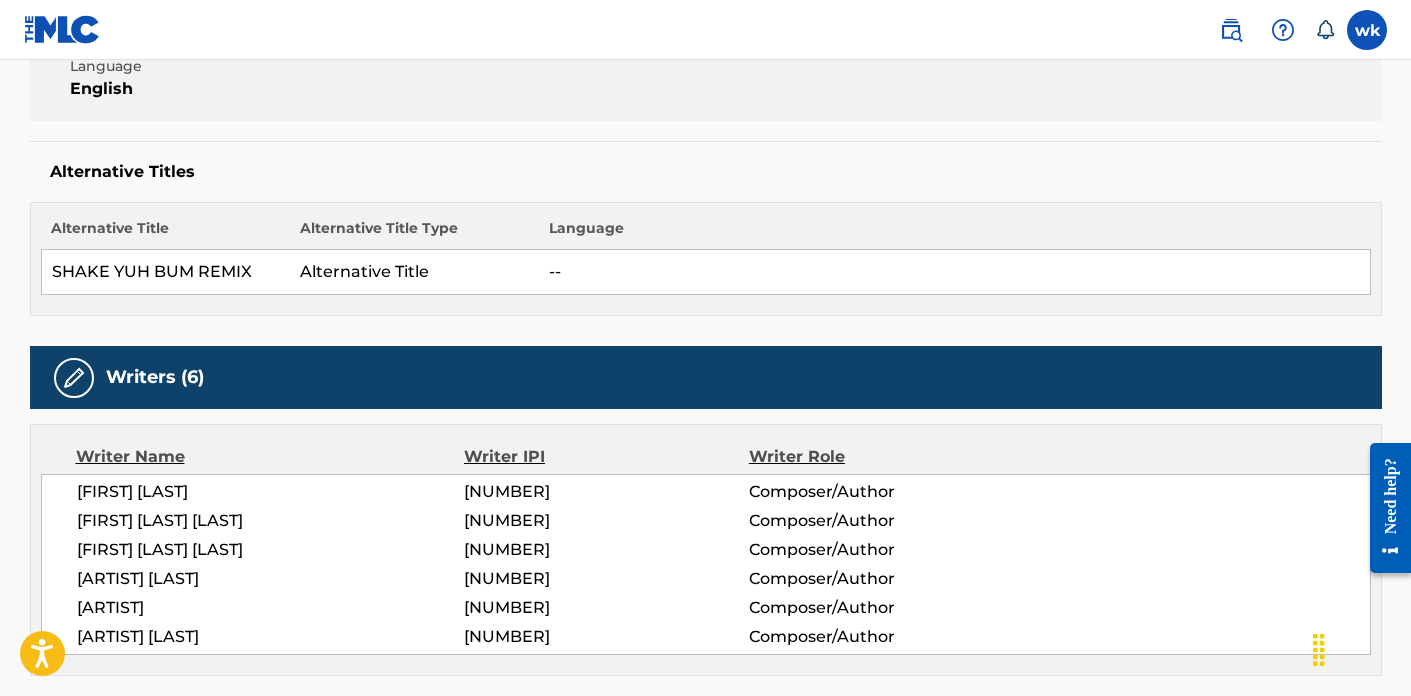 scroll, scrollTop: 513, scrollLeft: 0, axis: vertical 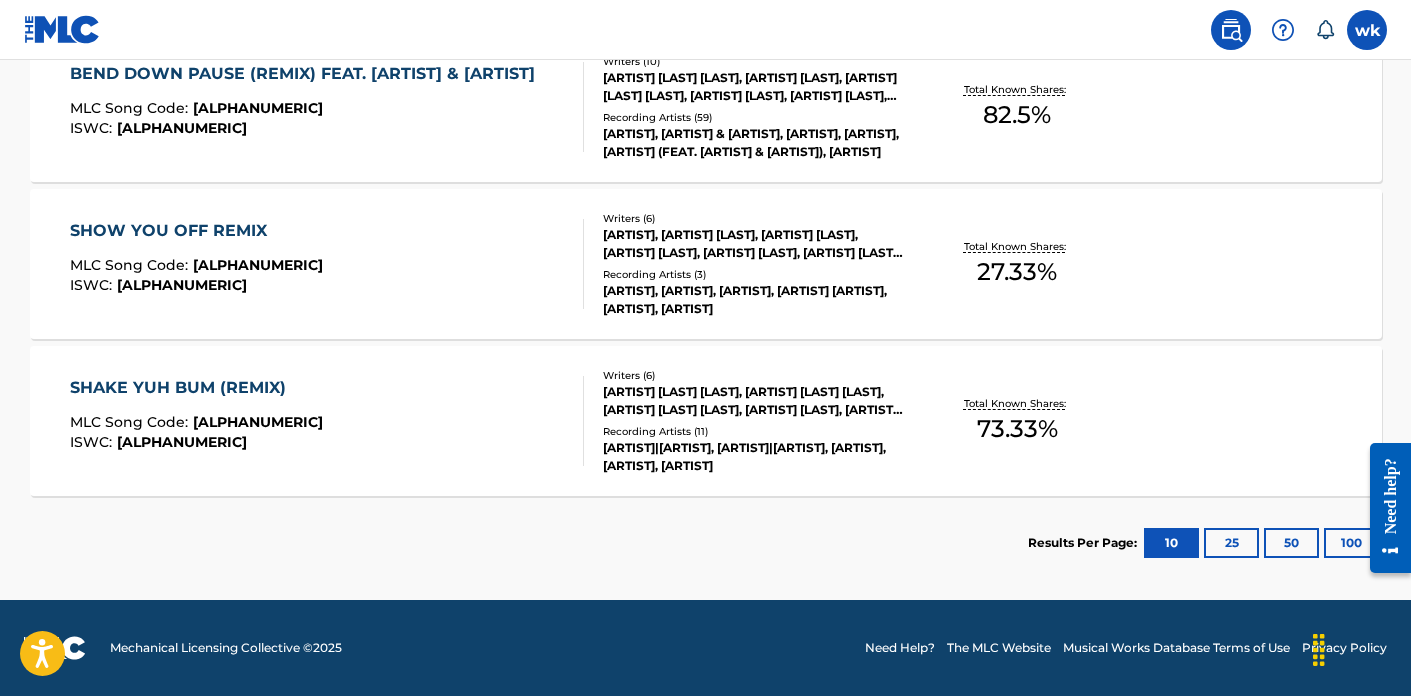 click on "25" at bounding box center [1231, 543] 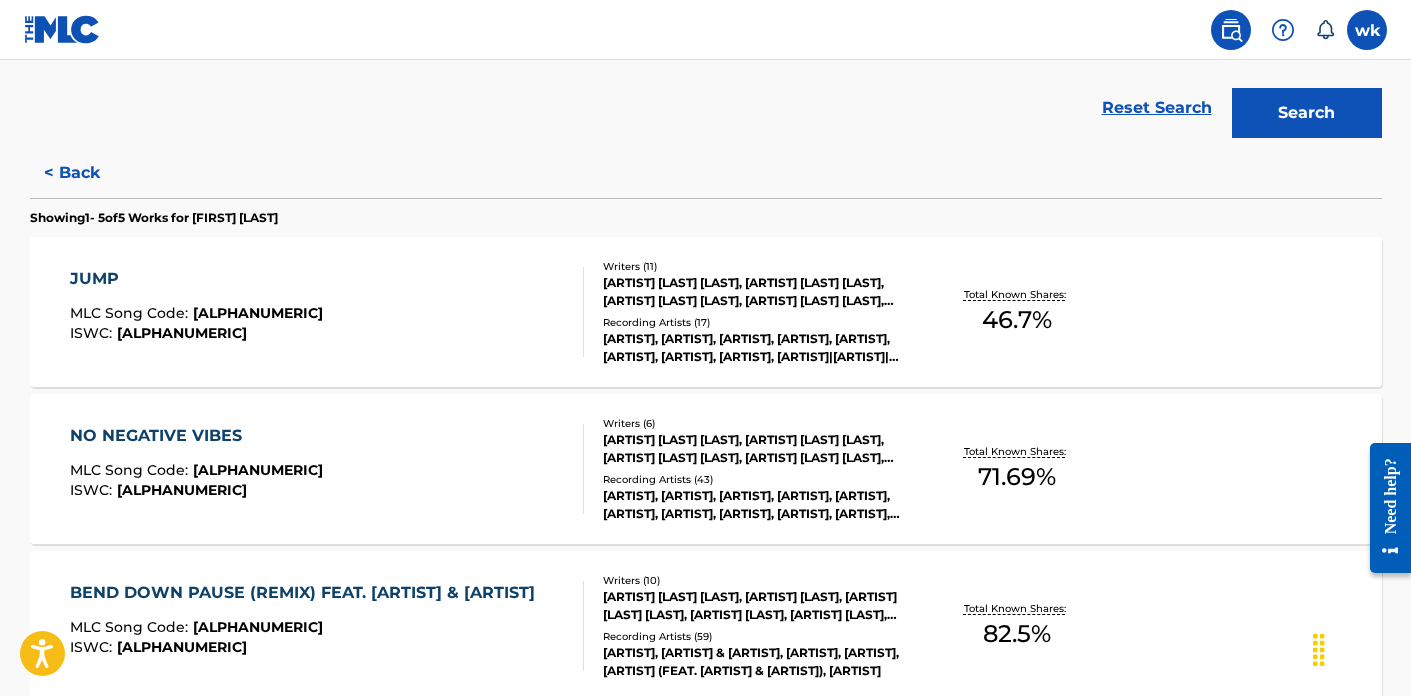 scroll, scrollTop: 444, scrollLeft: 0, axis: vertical 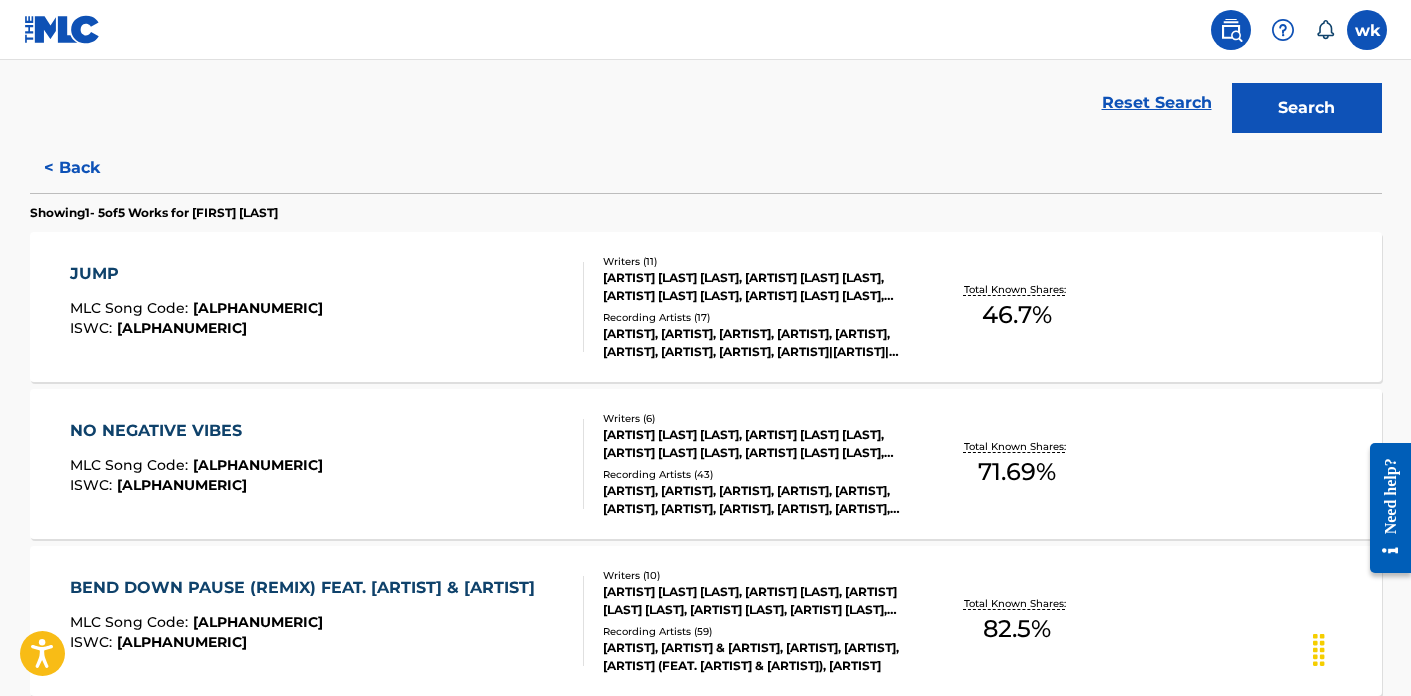 click on "< Back" at bounding box center (90, 168) 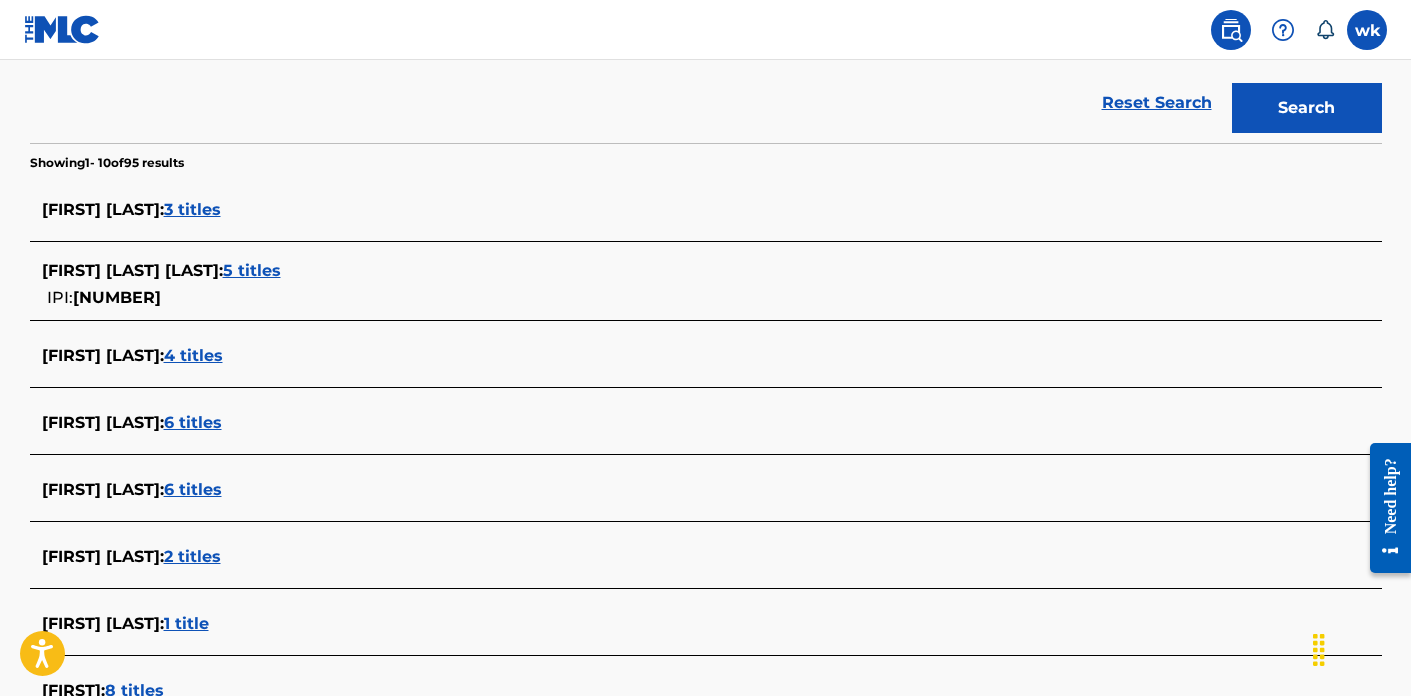 click on "3 titles" at bounding box center [192, 209] 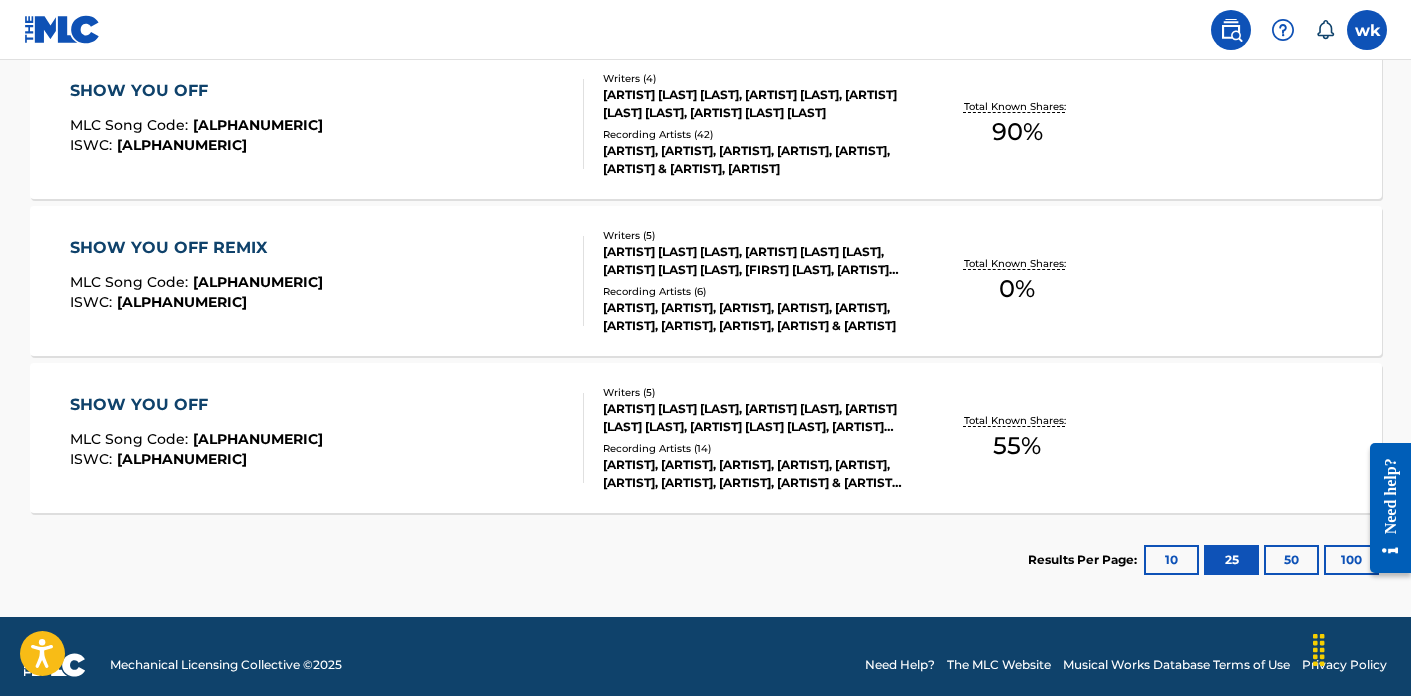 scroll, scrollTop: 644, scrollLeft: 0, axis: vertical 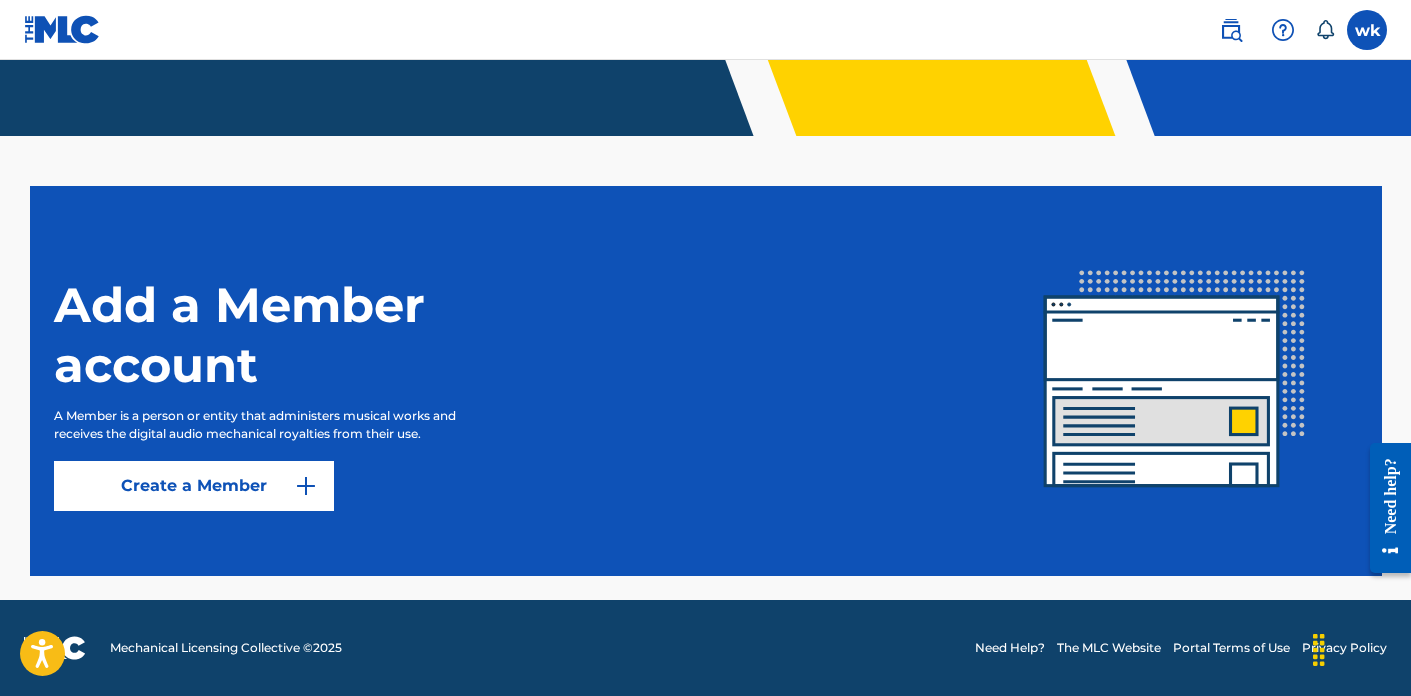 click at bounding box center [306, 486] 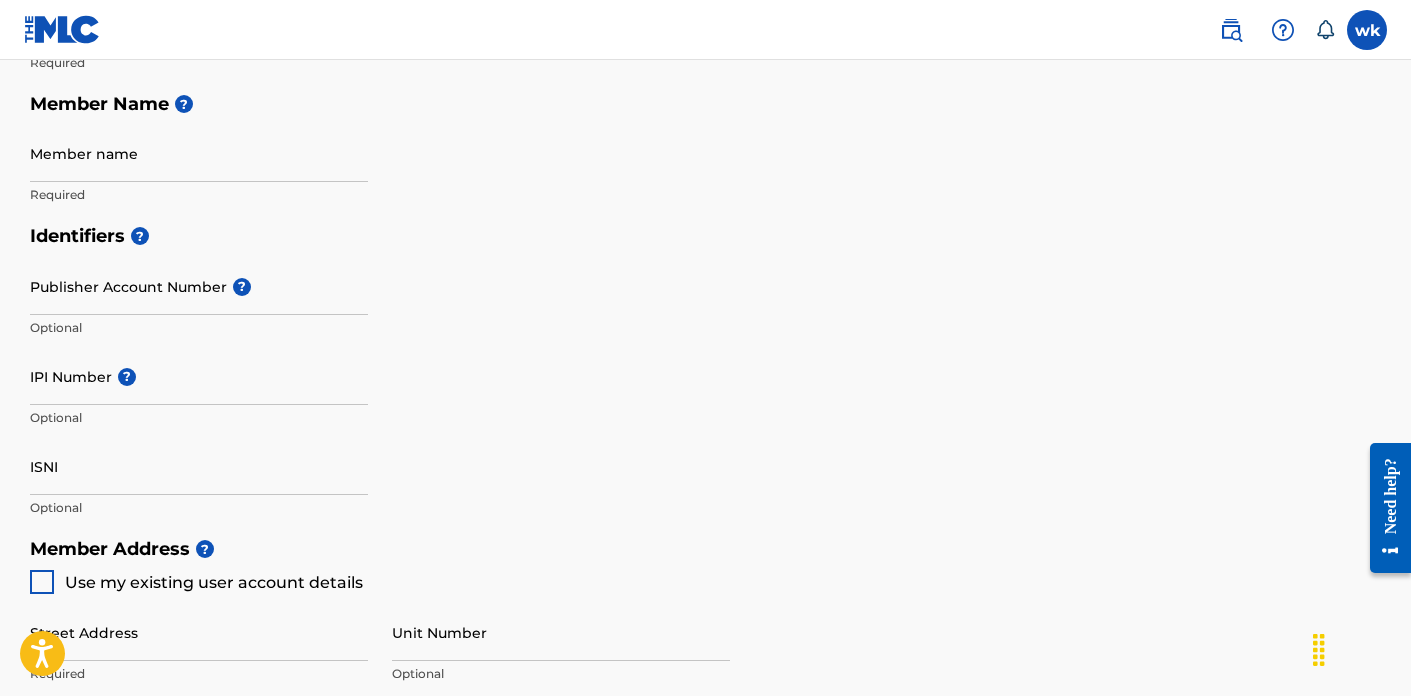 scroll, scrollTop: 0, scrollLeft: 0, axis: both 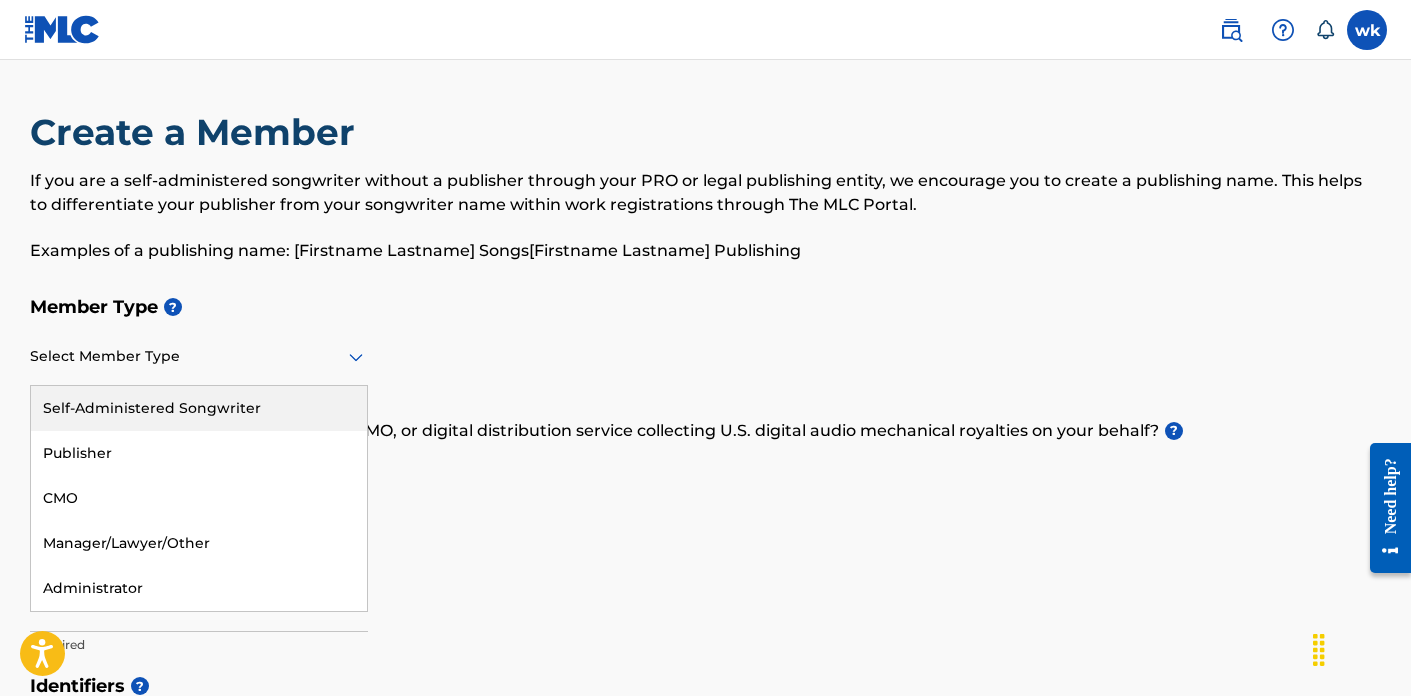 click 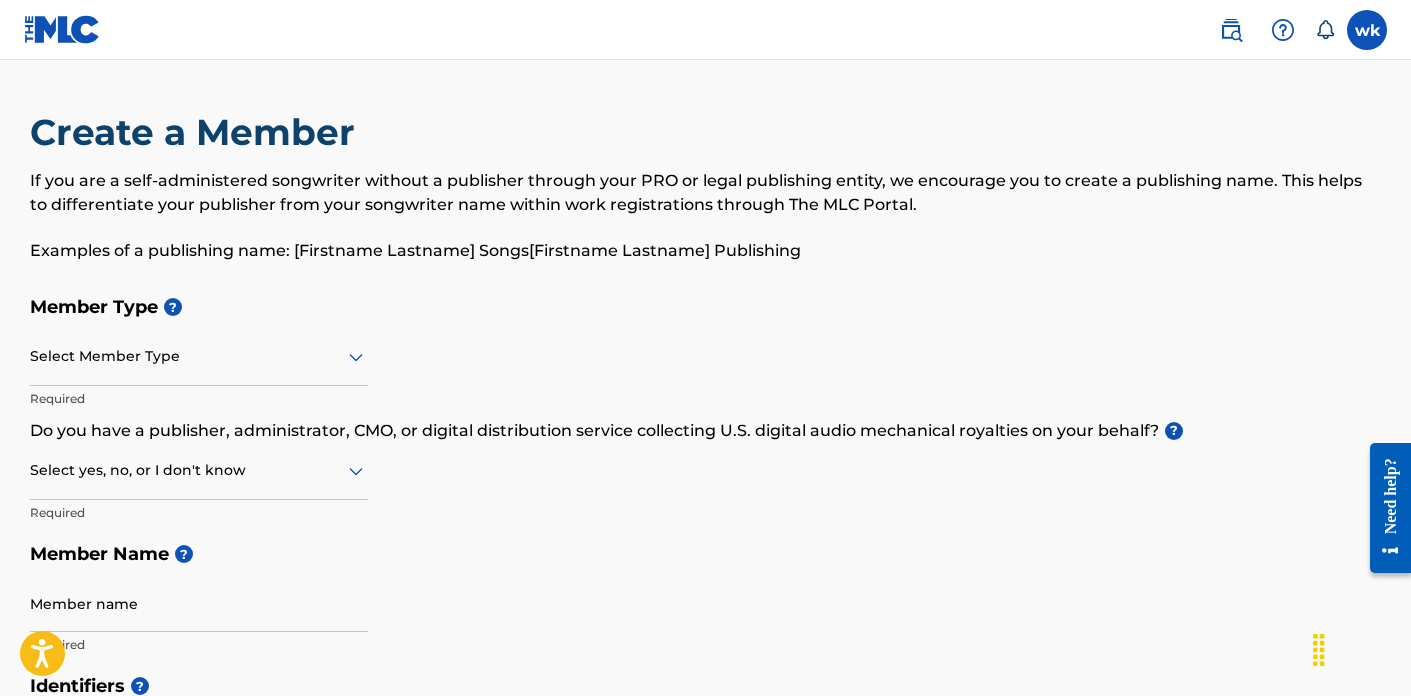 click 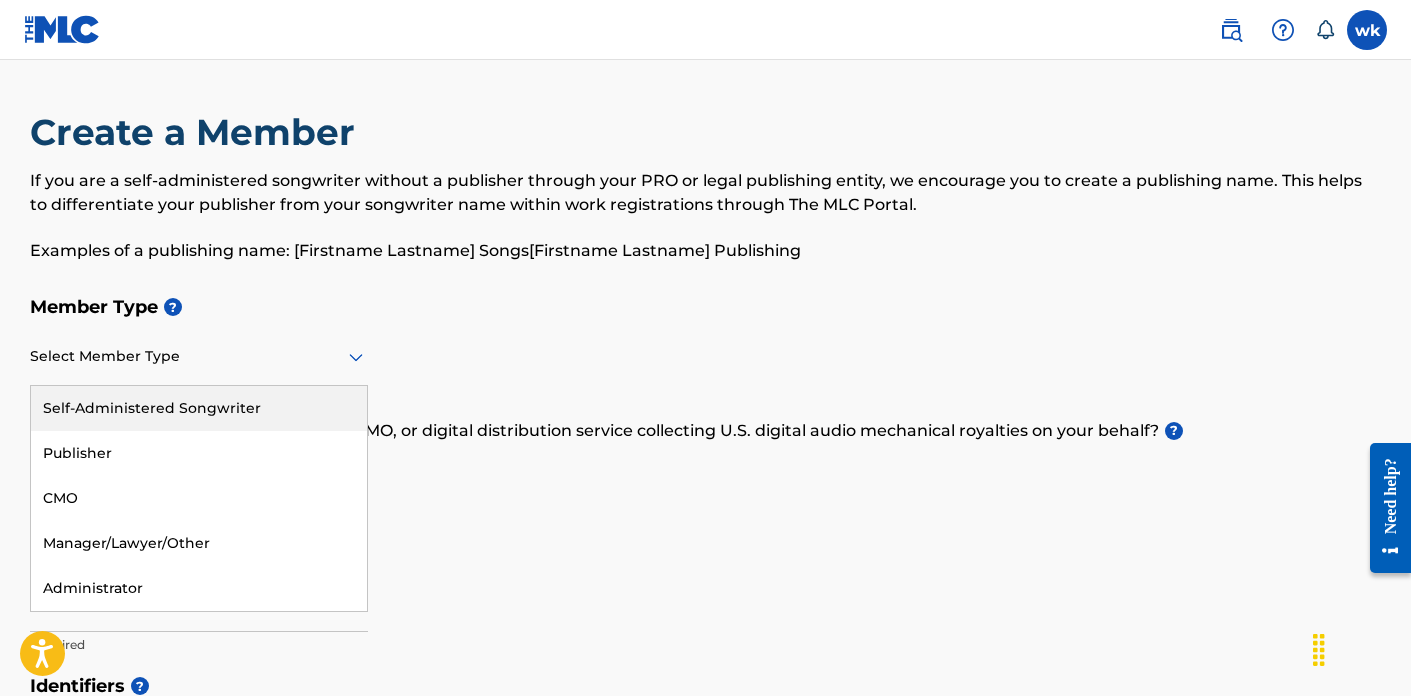 click on "Self-Administered Songwriter" at bounding box center (199, 408) 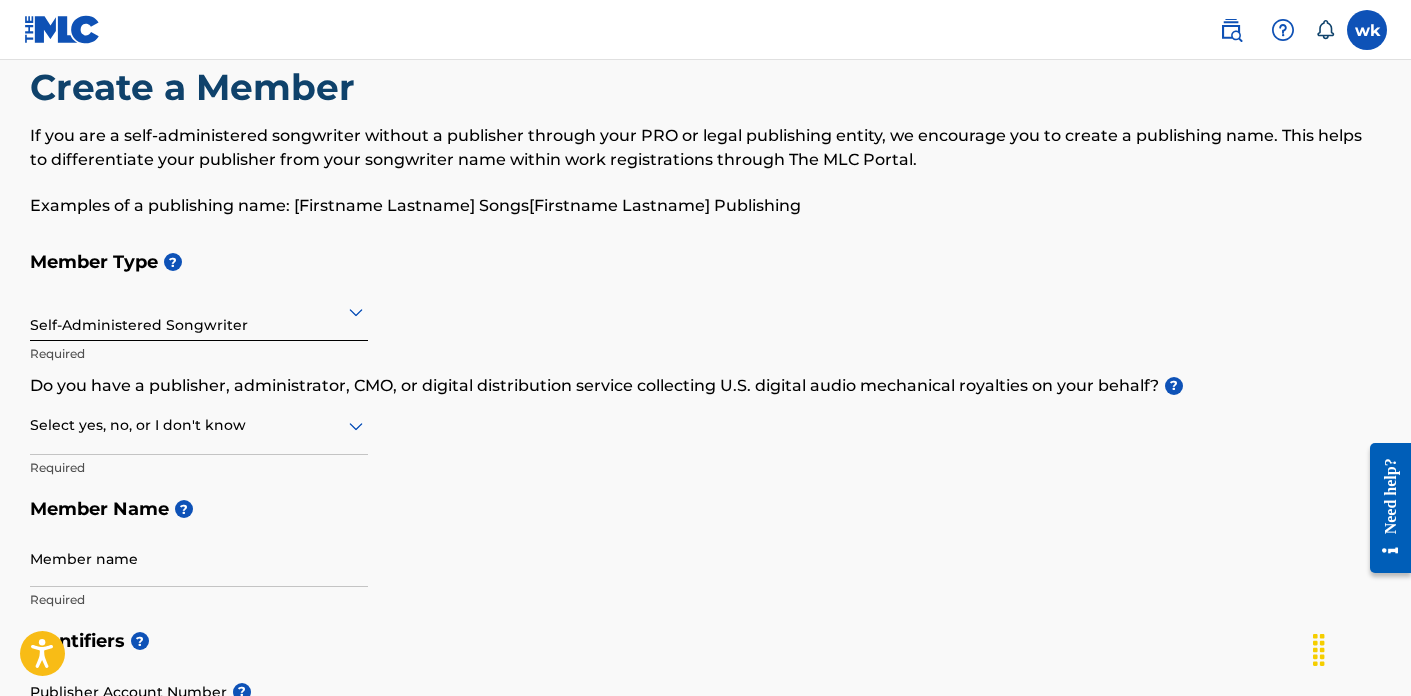 scroll, scrollTop: 52, scrollLeft: 0, axis: vertical 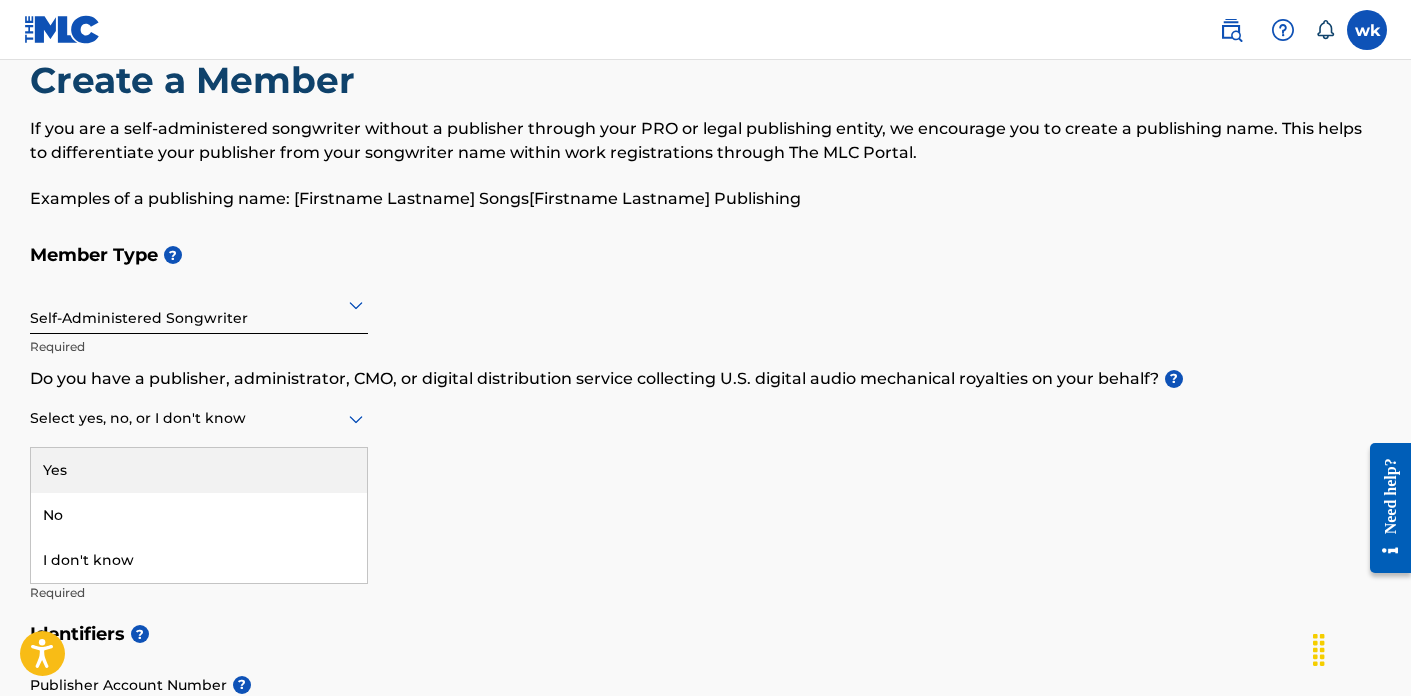 click 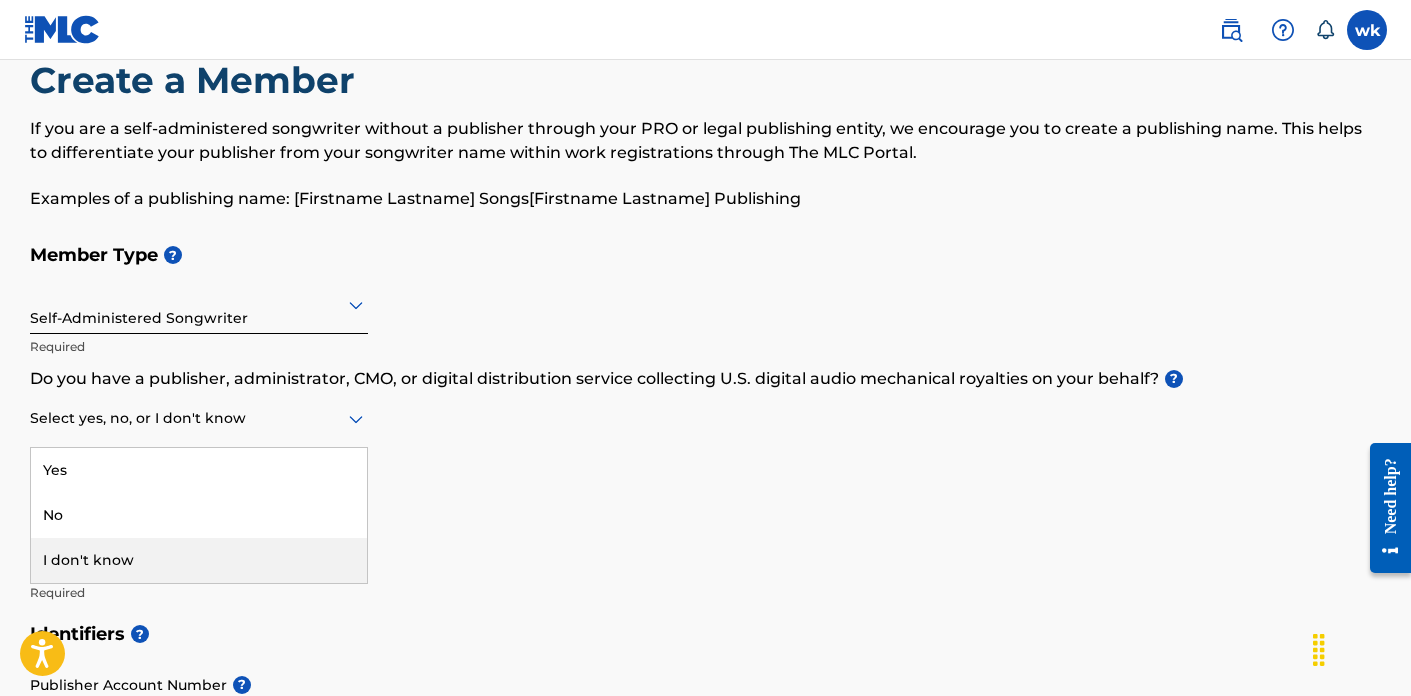 click on "I don't know" at bounding box center [199, 560] 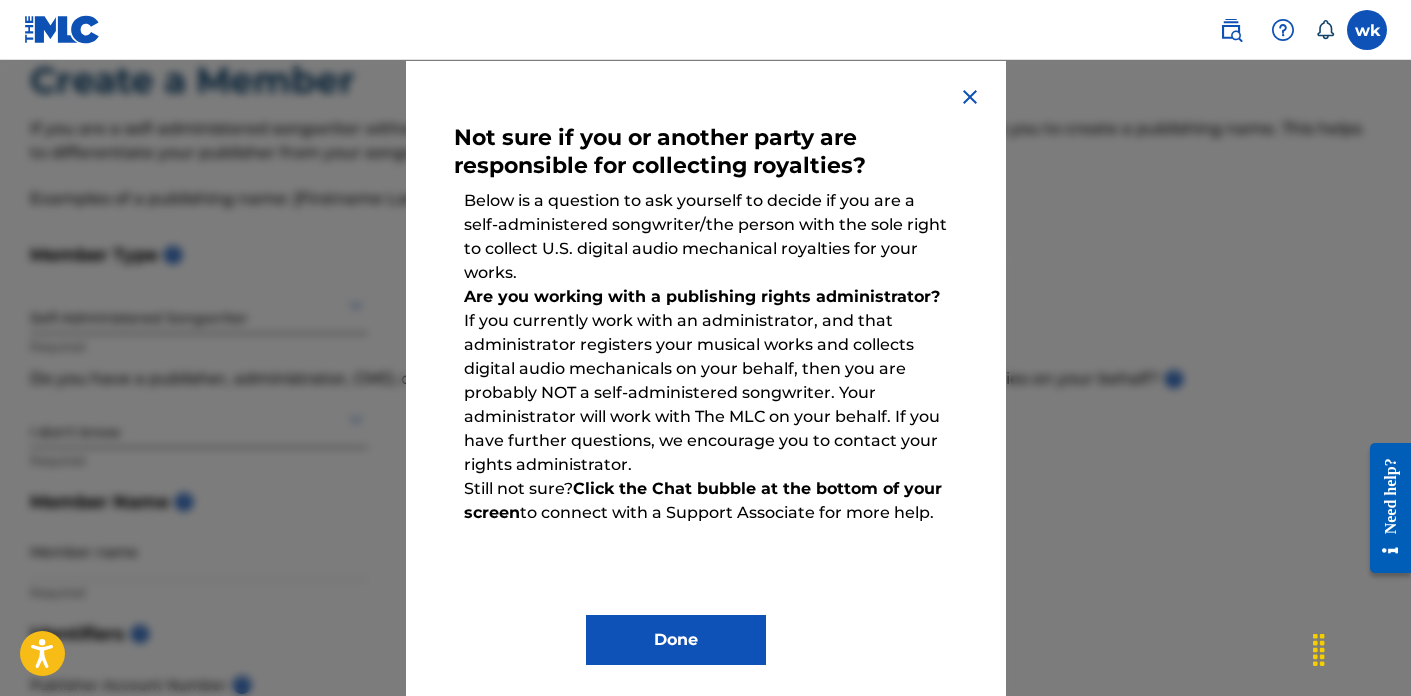 scroll, scrollTop: 80, scrollLeft: 0, axis: vertical 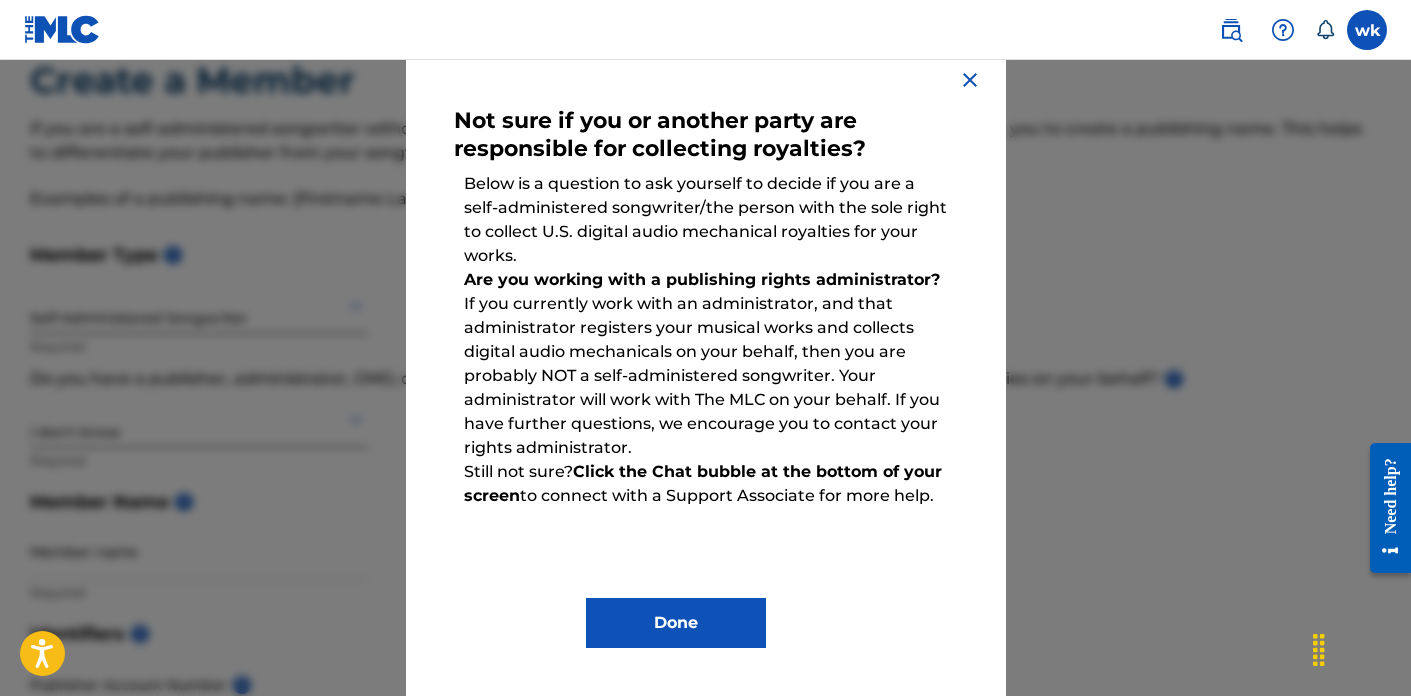 click on "Done" at bounding box center [676, 623] 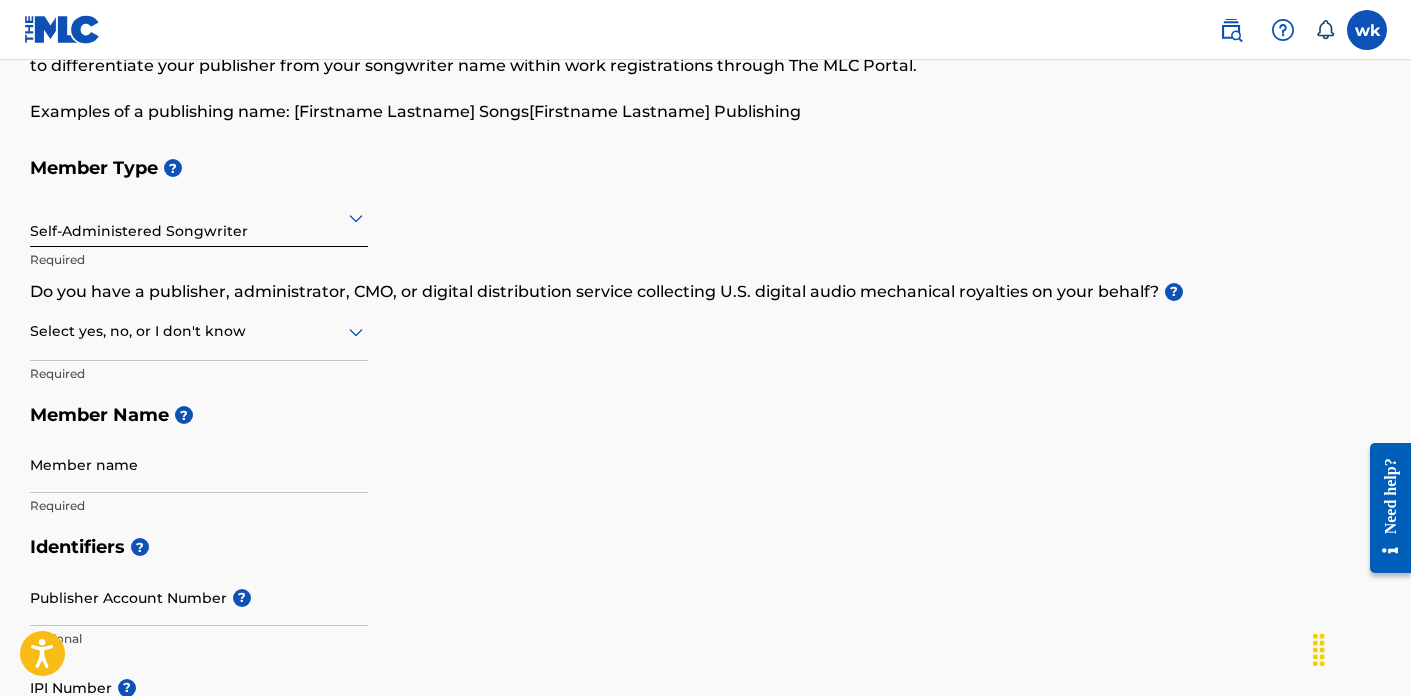 scroll, scrollTop: 188, scrollLeft: 0, axis: vertical 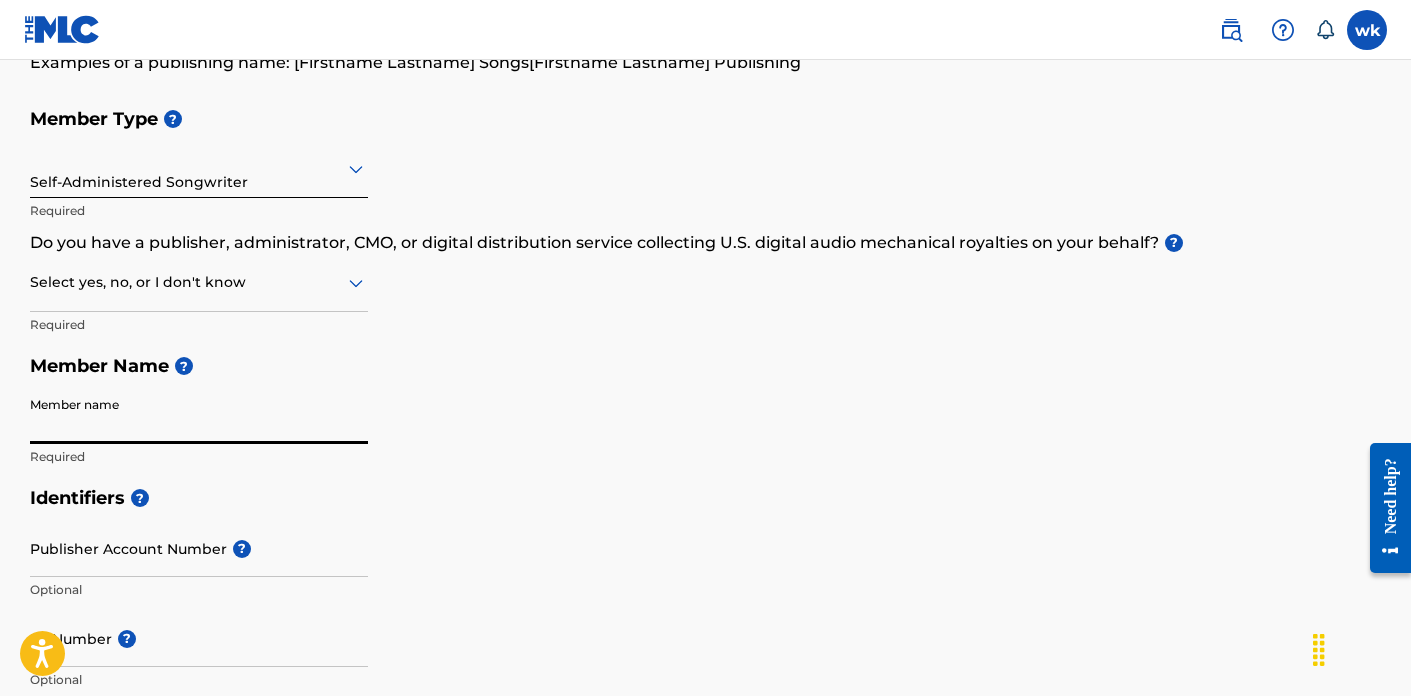 click on "Member name" at bounding box center (199, 415) 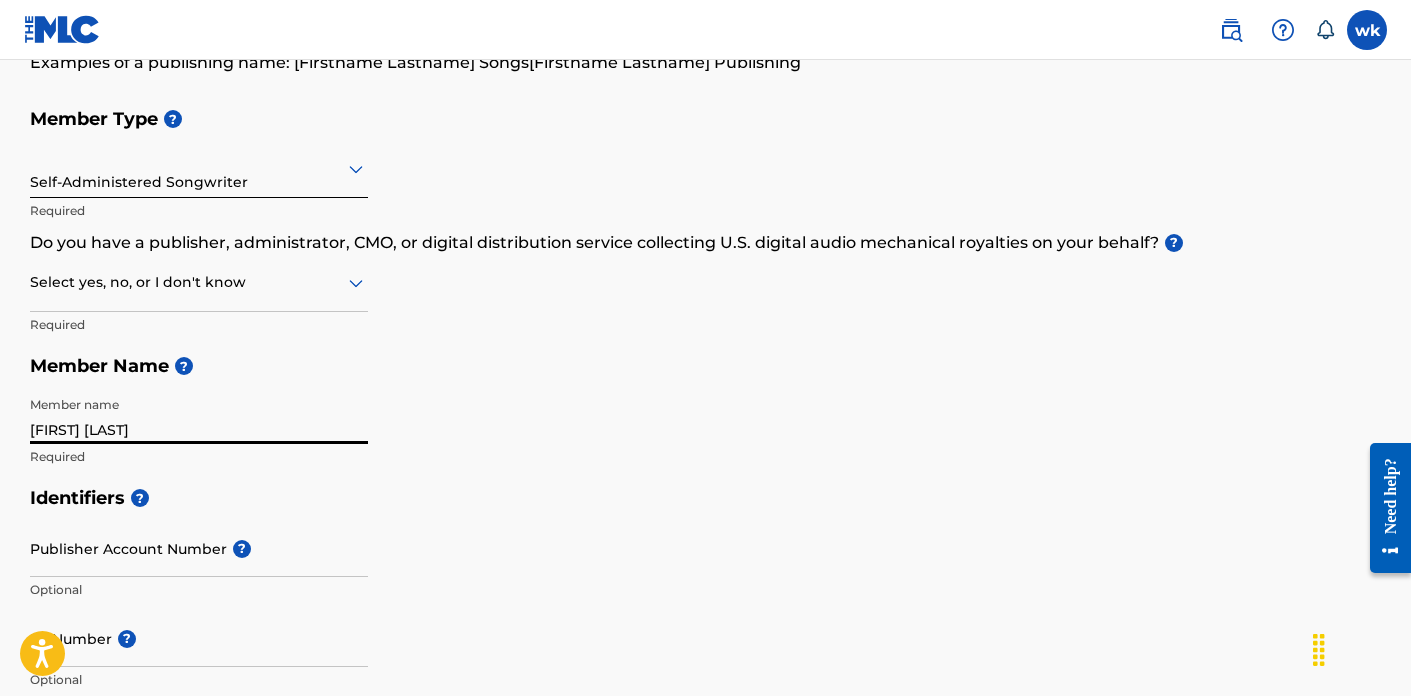 type on "[FIRST] [LAST]" 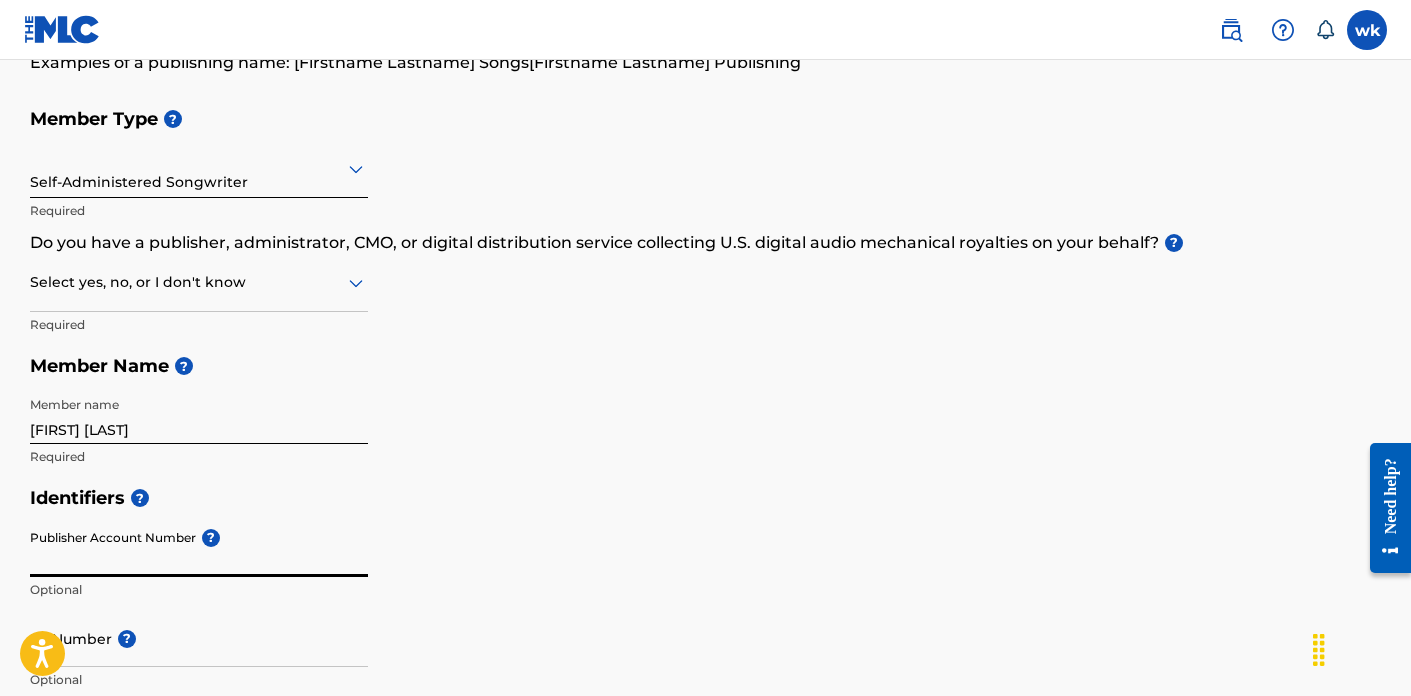 click on "Publisher Account Number ?" at bounding box center [199, 548] 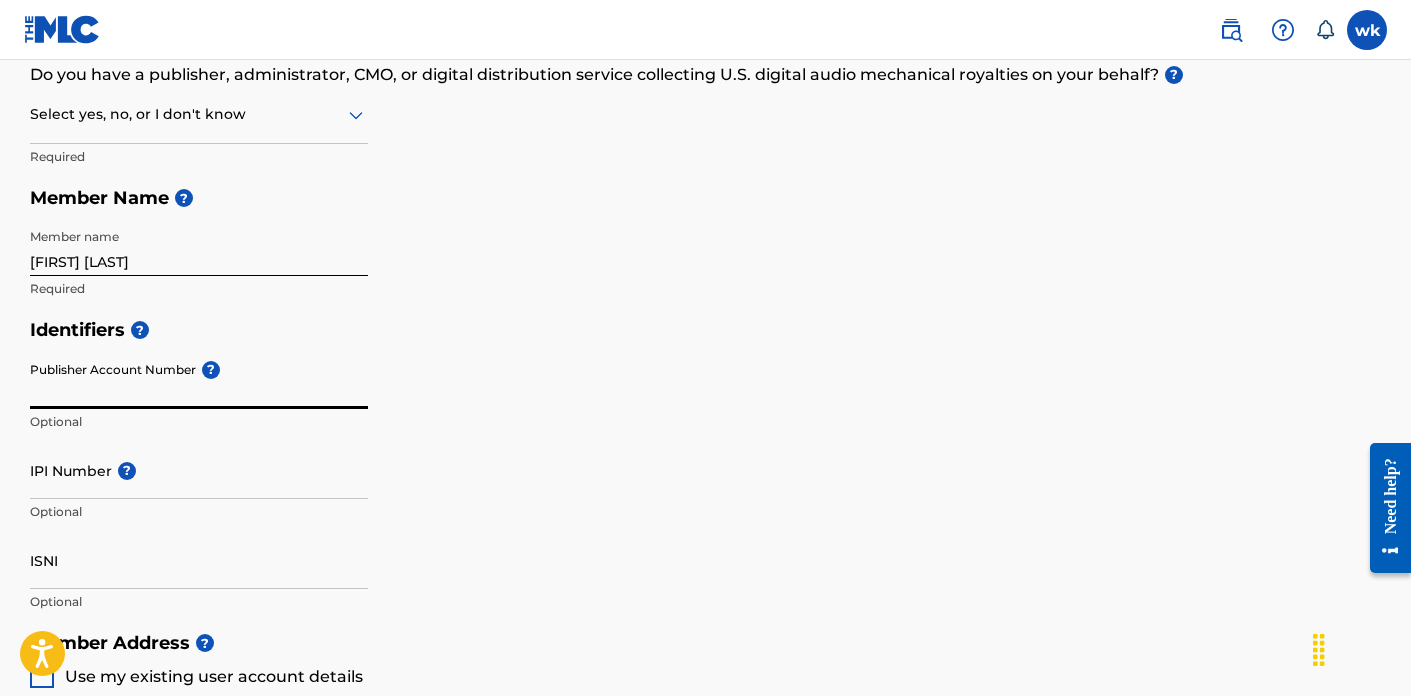 scroll, scrollTop: 366, scrollLeft: 0, axis: vertical 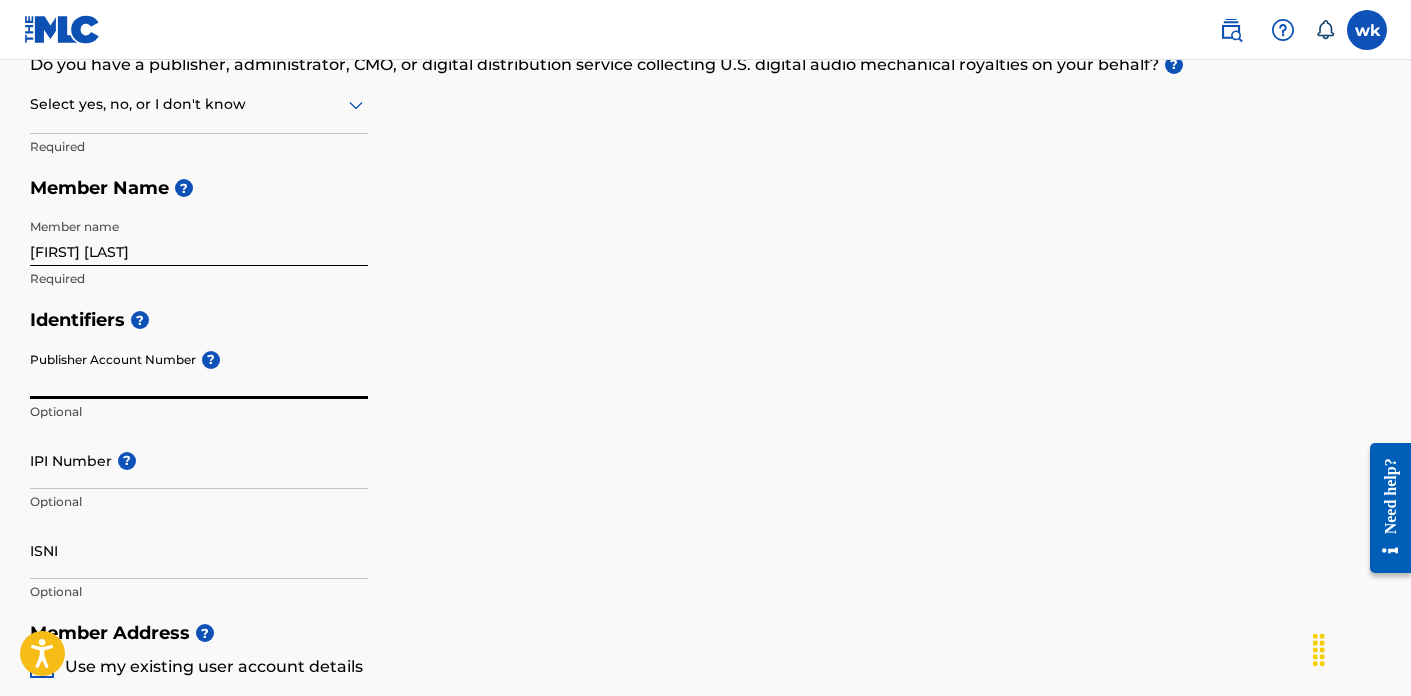 click on "Publisher Account Number ?" at bounding box center (199, 370) 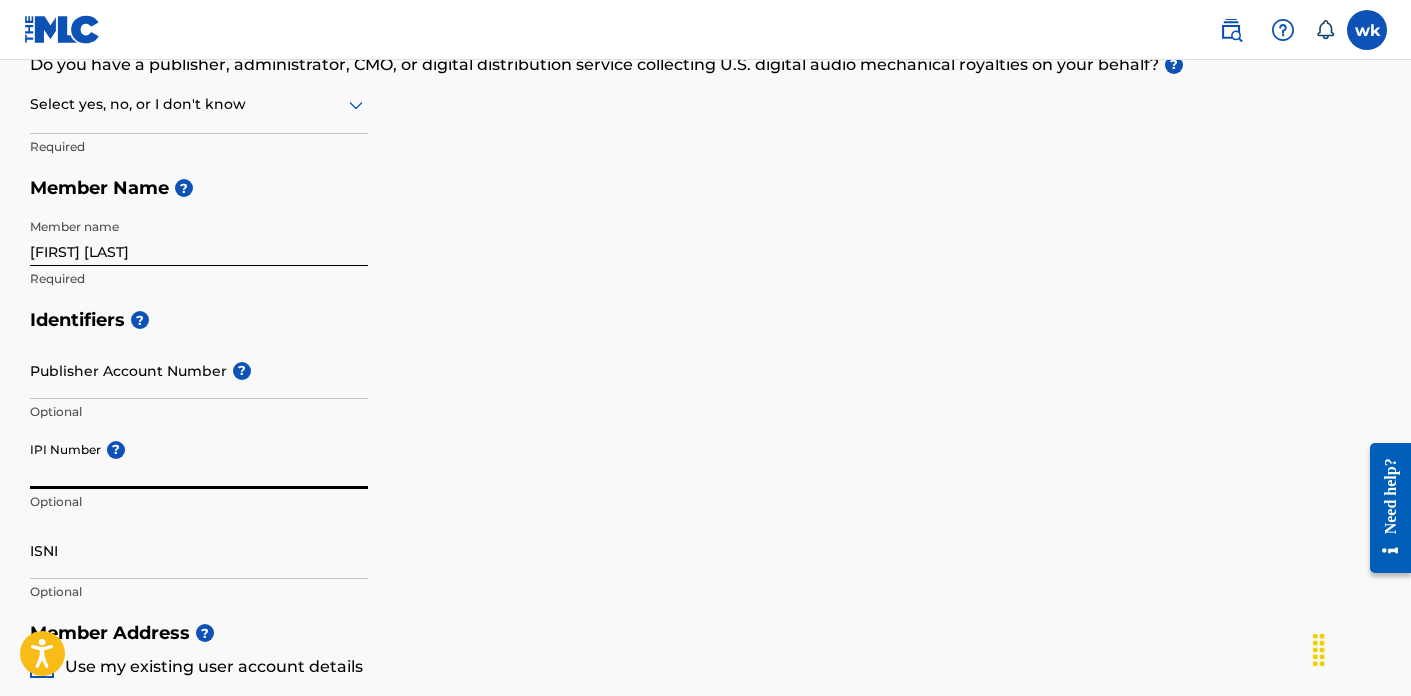 click on "IPI Number ?" at bounding box center (199, 460) 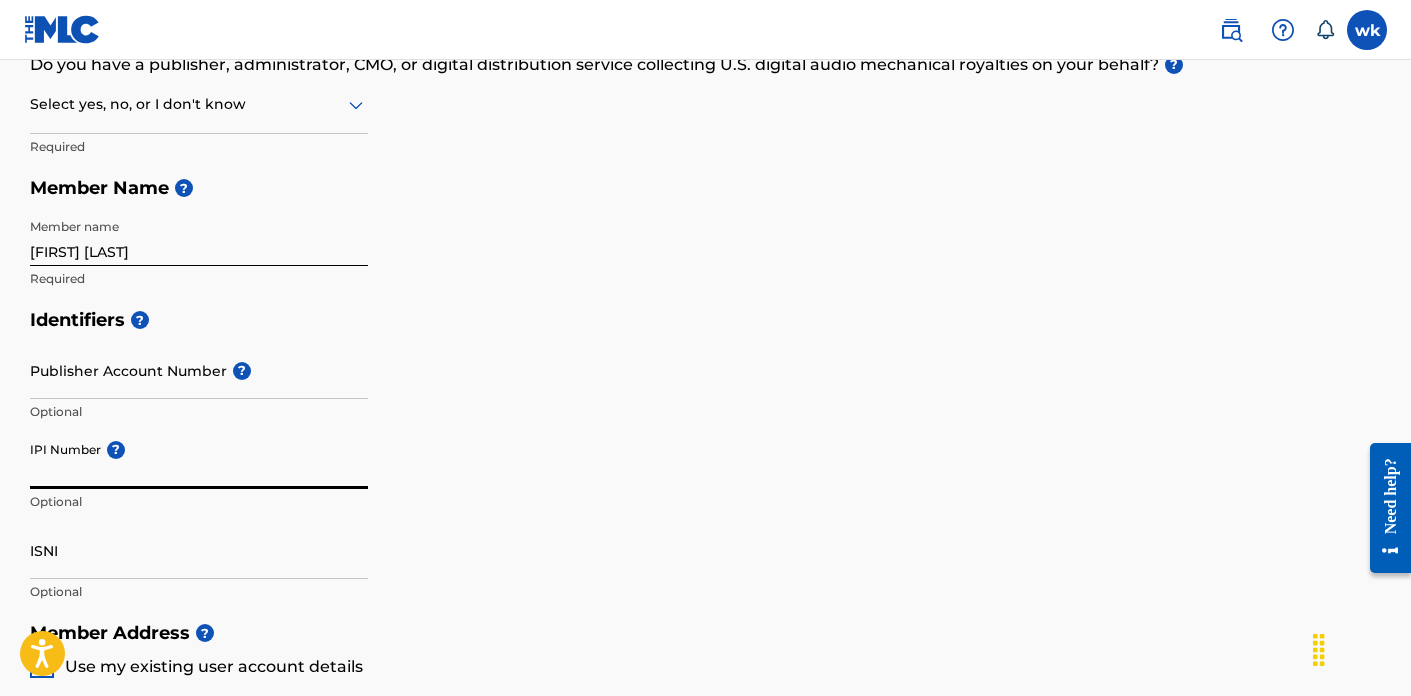 paste on "[NUMBER]" 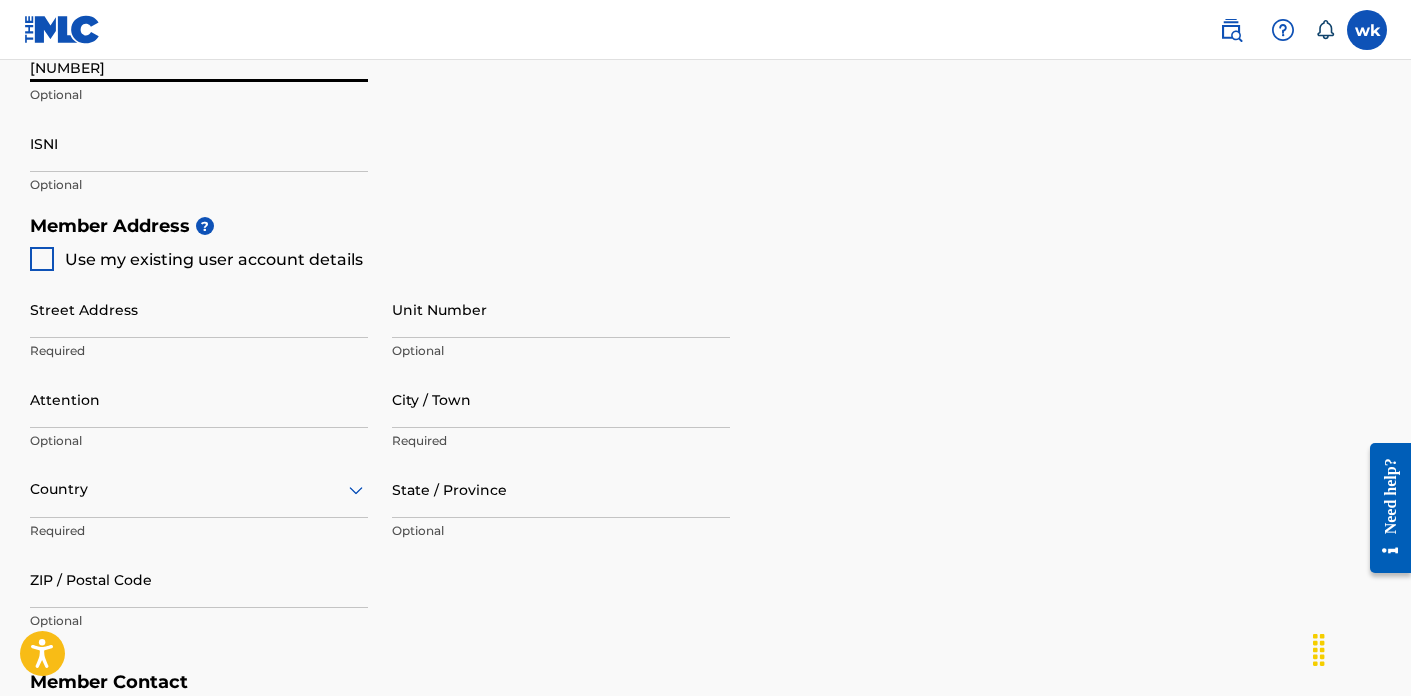 scroll, scrollTop: 788, scrollLeft: 0, axis: vertical 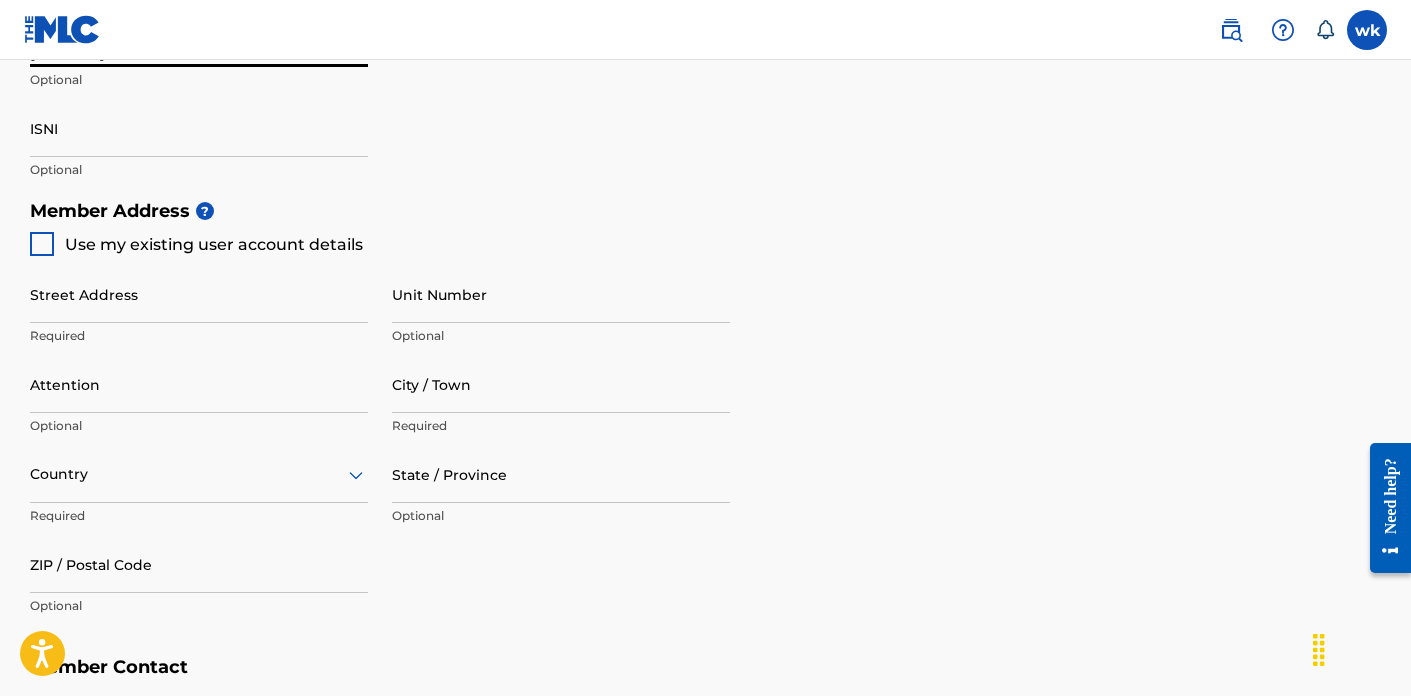 type on "[NUMBER]" 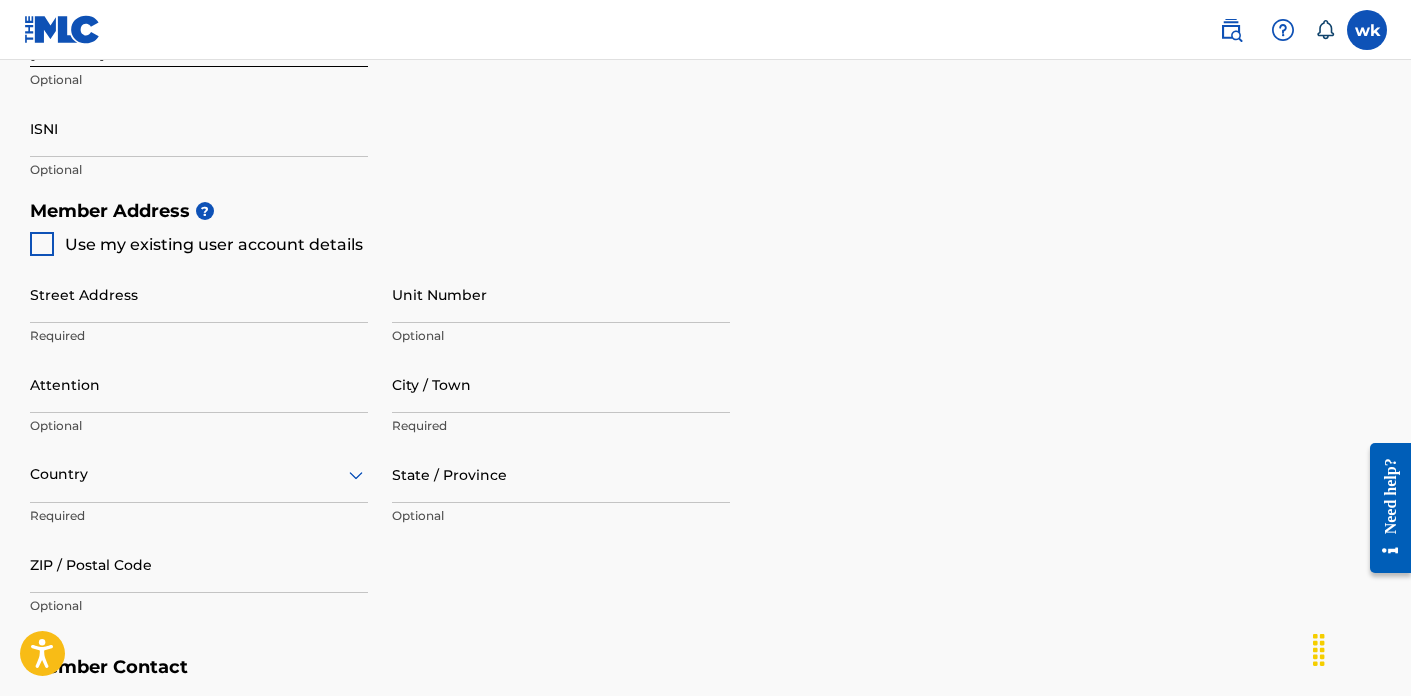 click at bounding box center [42, 244] 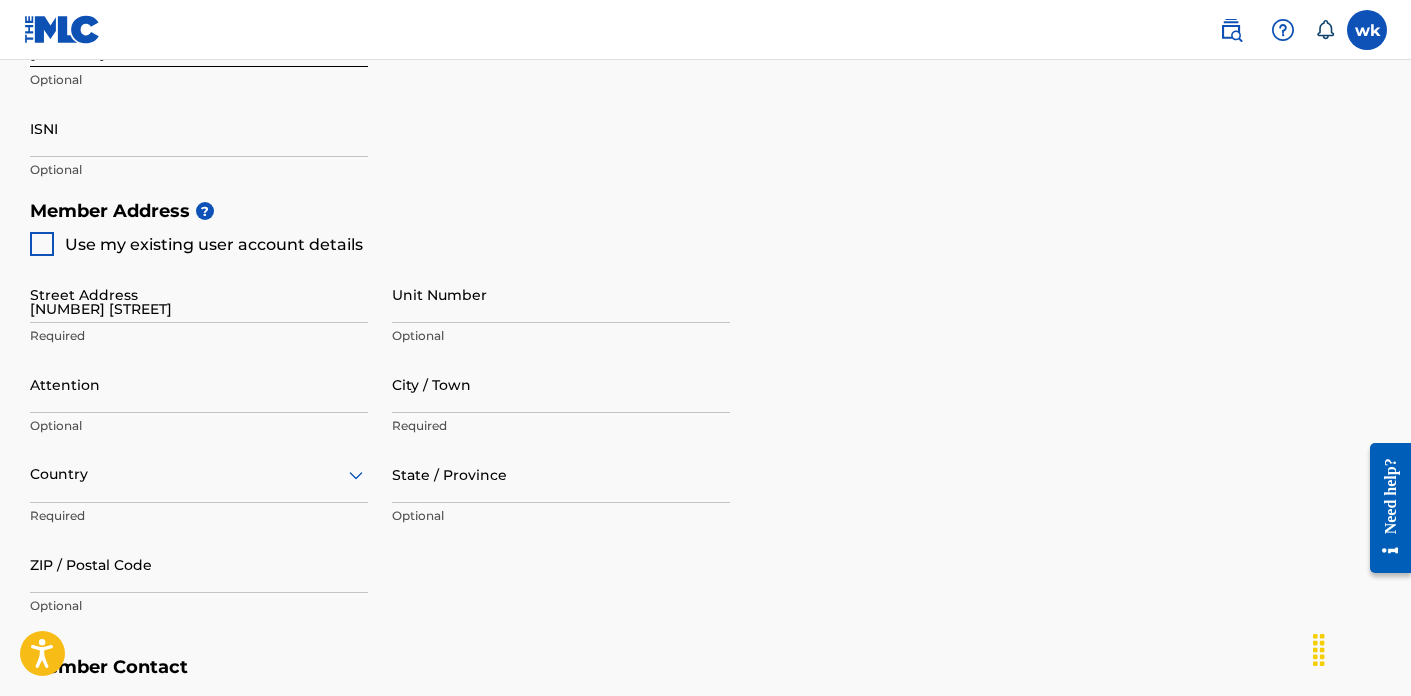 type on "[CITY]" 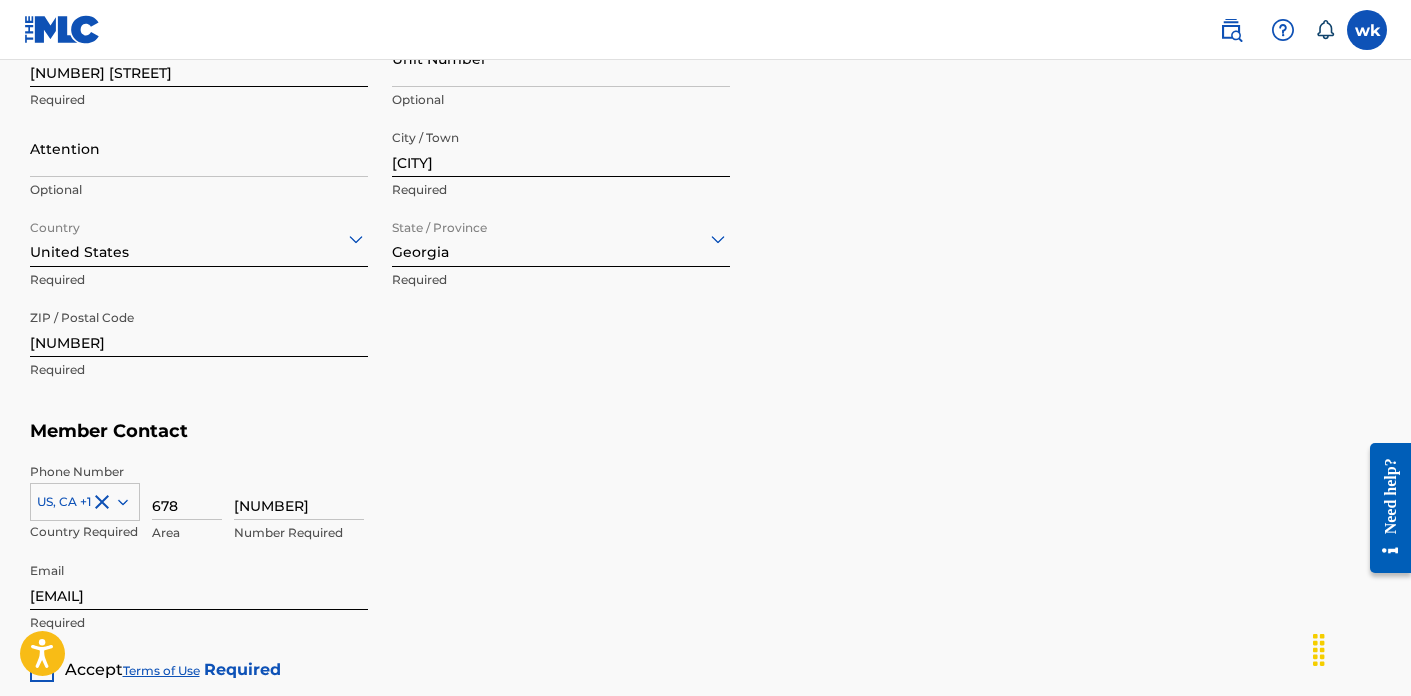 scroll, scrollTop: 1156, scrollLeft: 0, axis: vertical 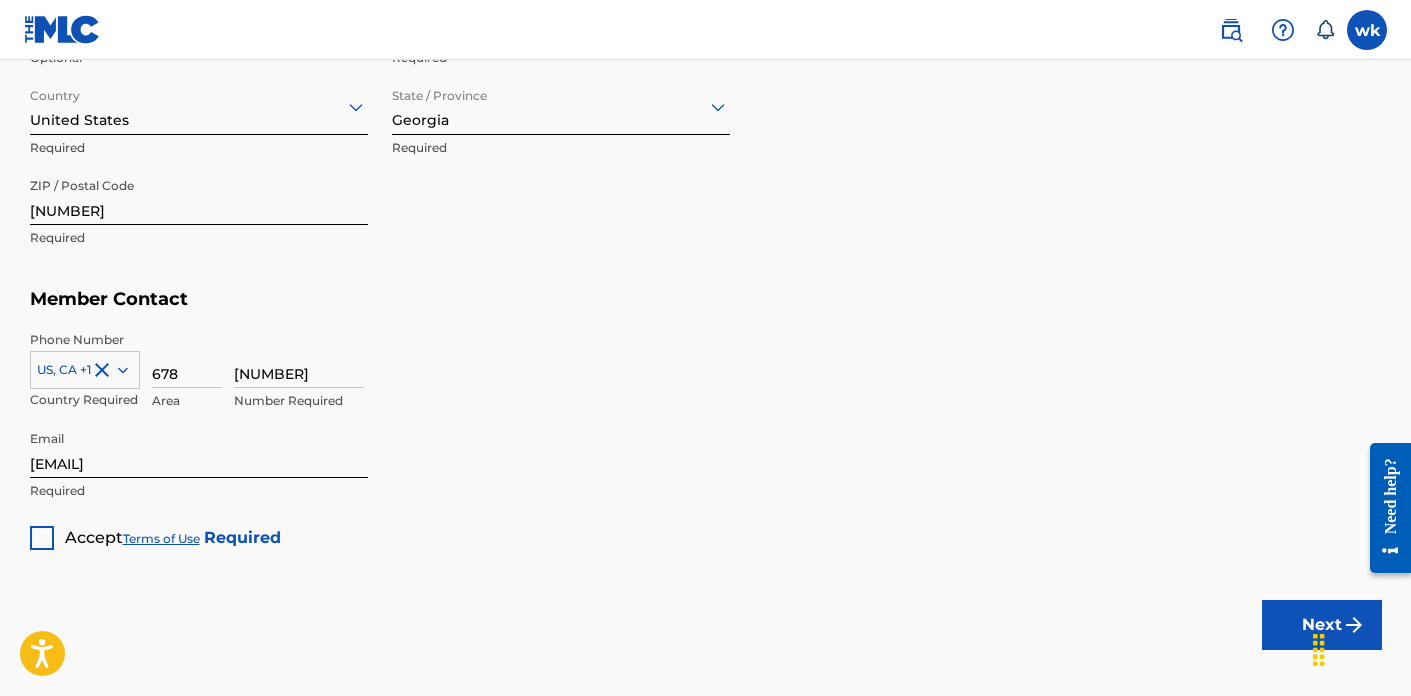 click at bounding box center (42, 538) 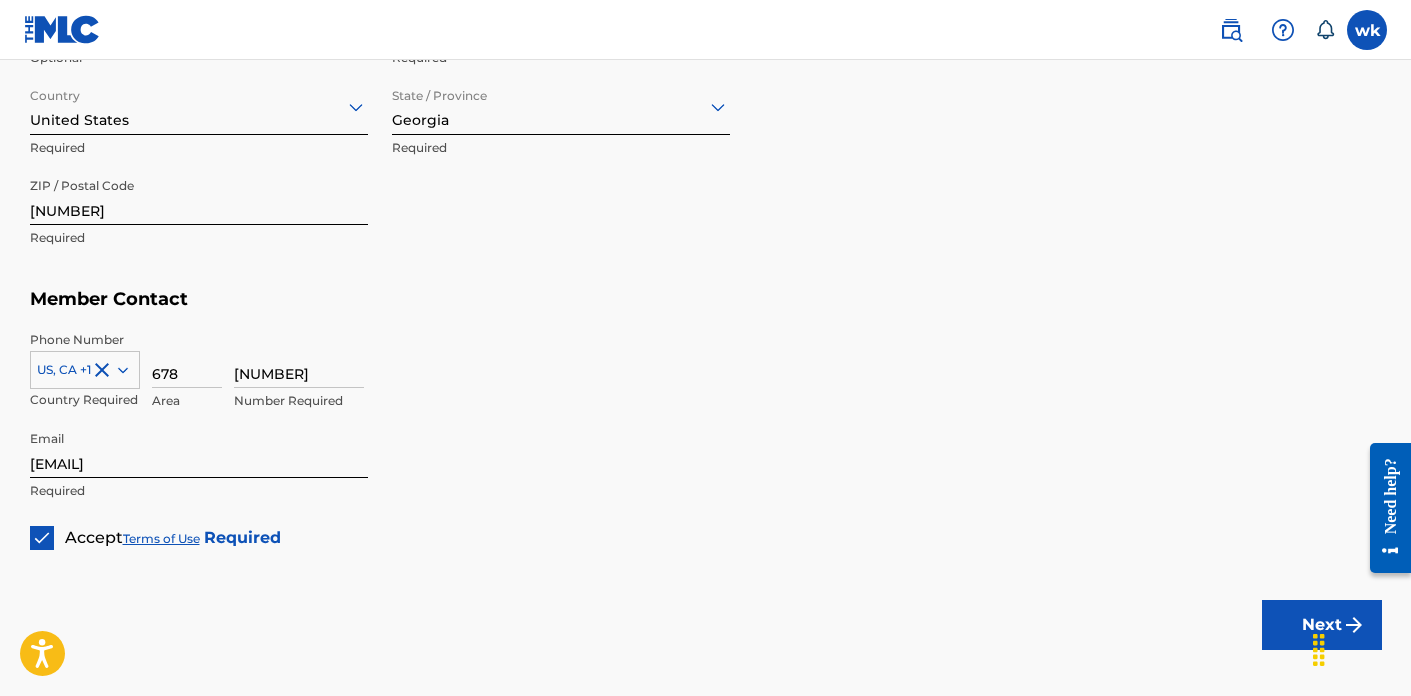 click on "Next" at bounding box center [1322, 625] 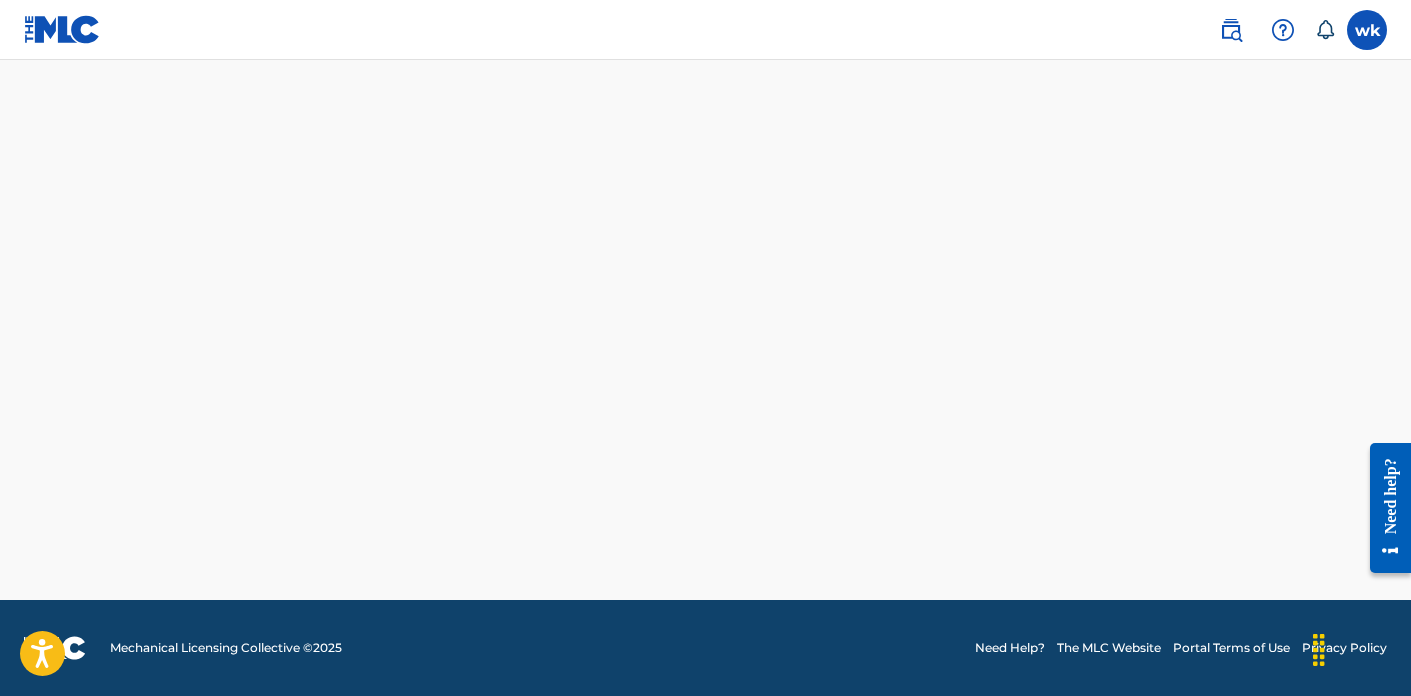 scroll, scrollTop: 0, scrollLeft: 0, axis: both 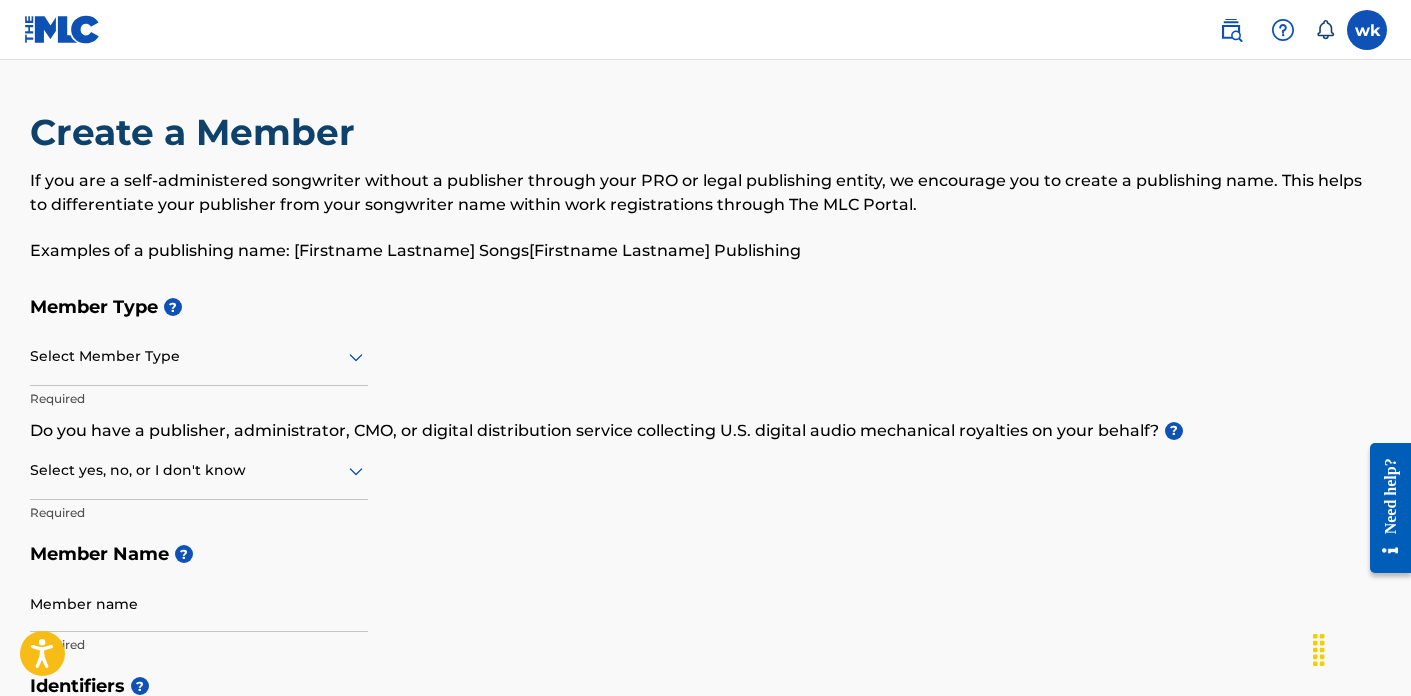 click 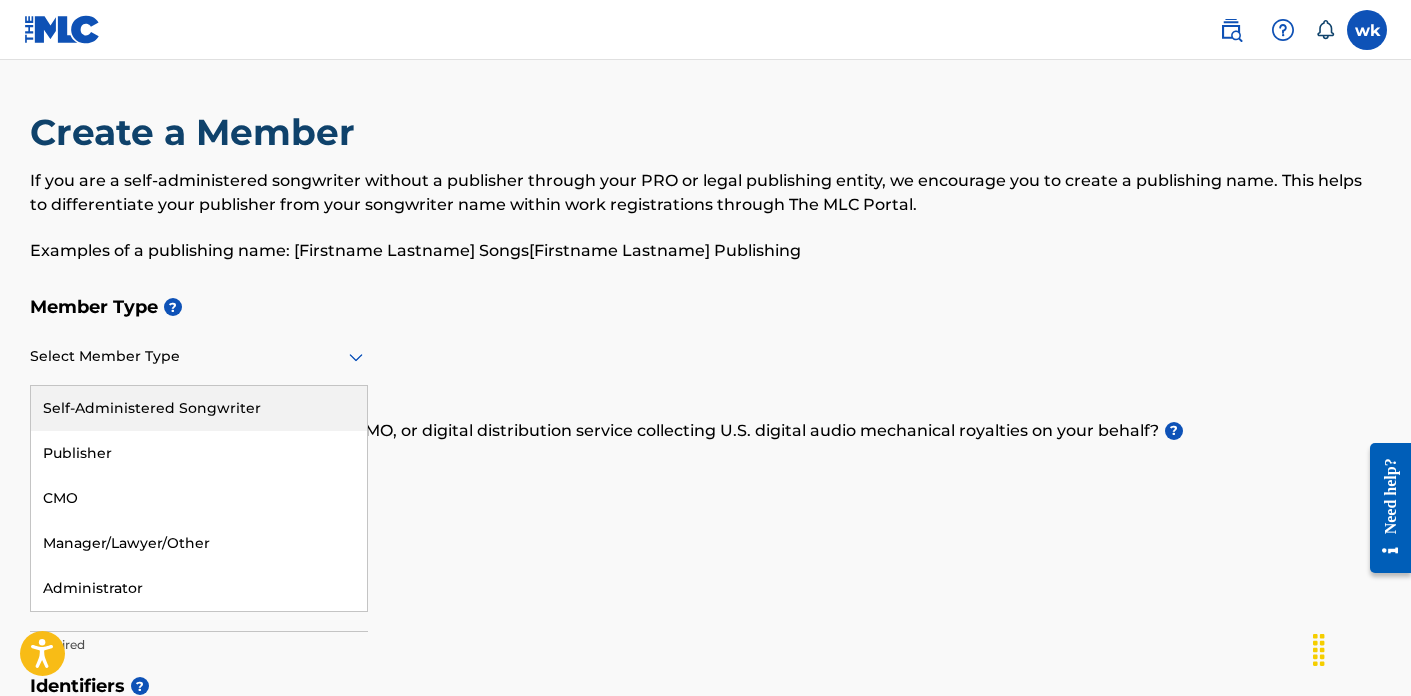 click on "Self-Administered Songwriter" at bounding box center [199, 408] 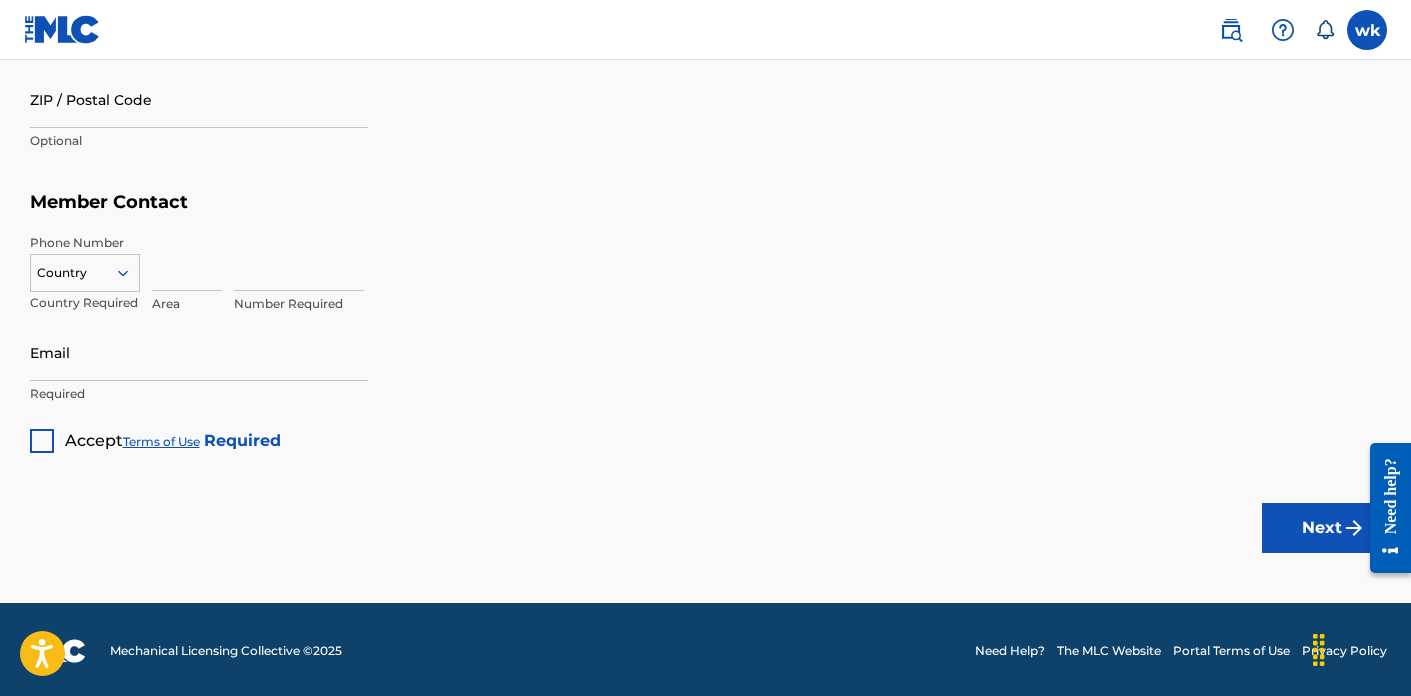scroll, scrollTop: 1255, scrollLeft: 0, axis: vertical 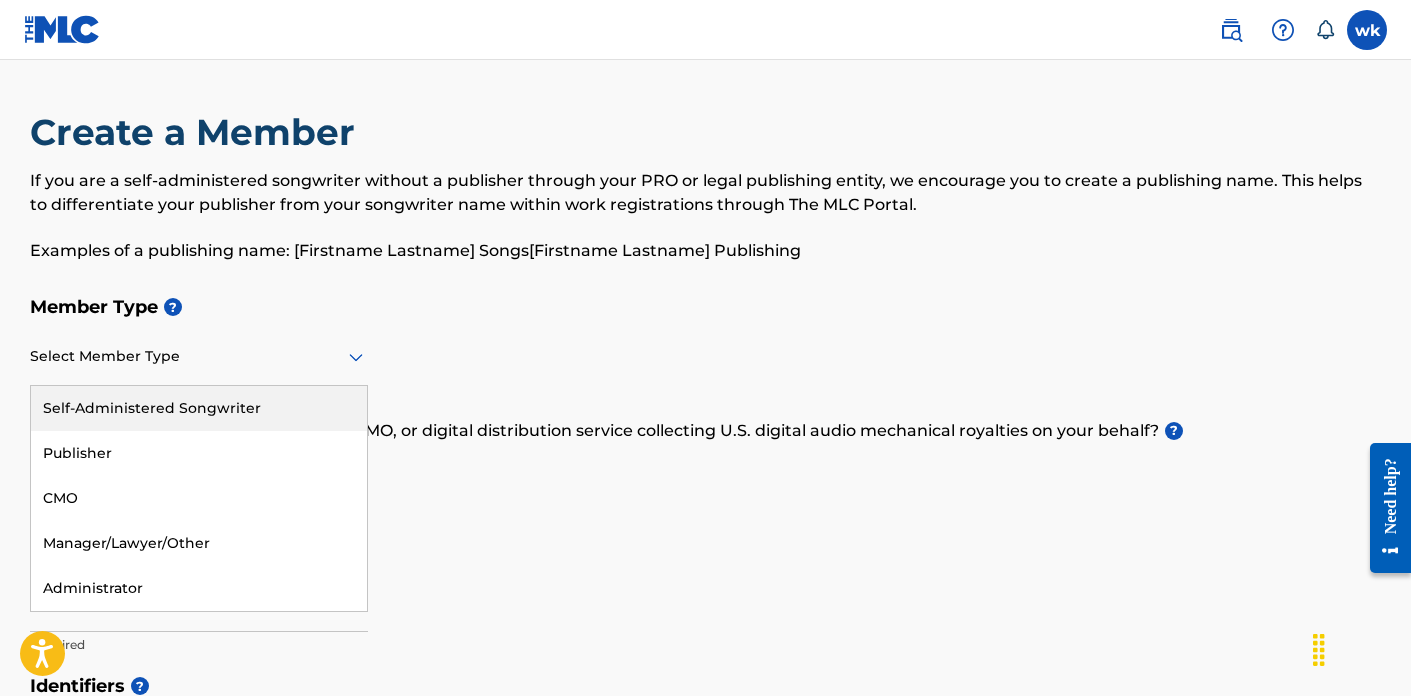 click 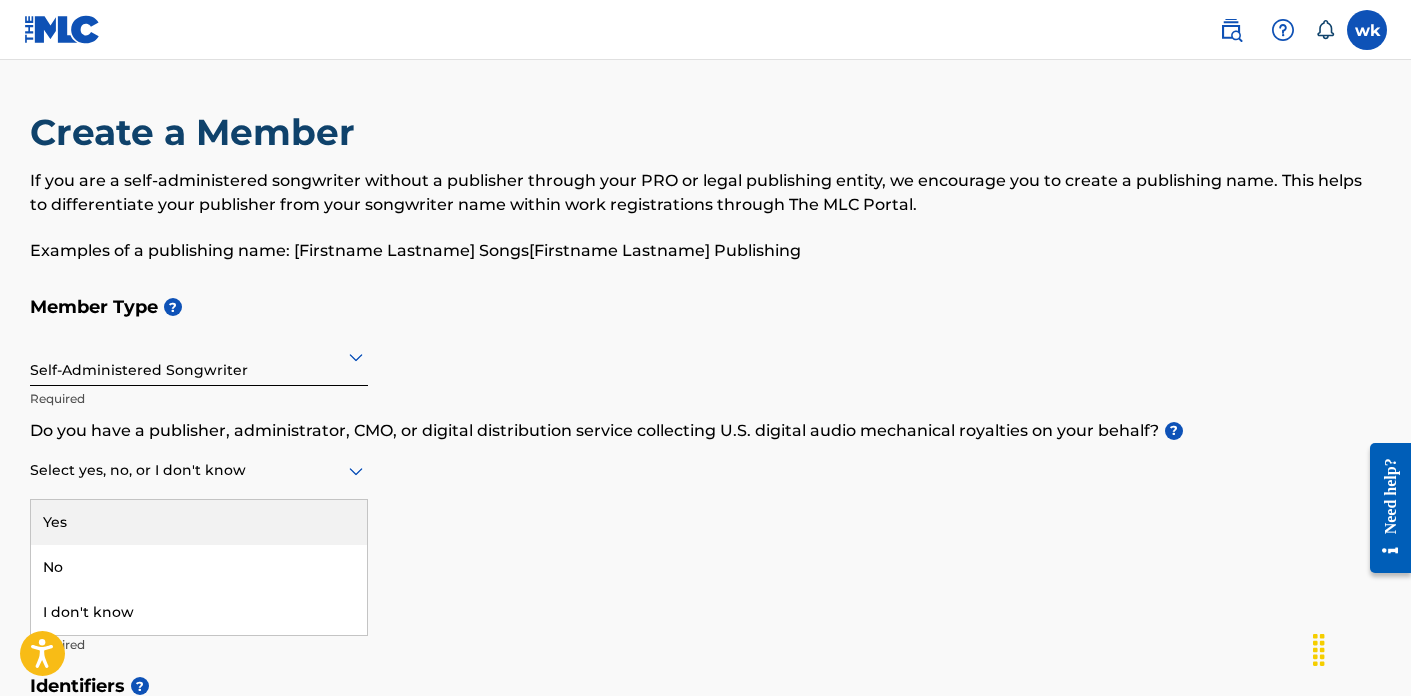 click 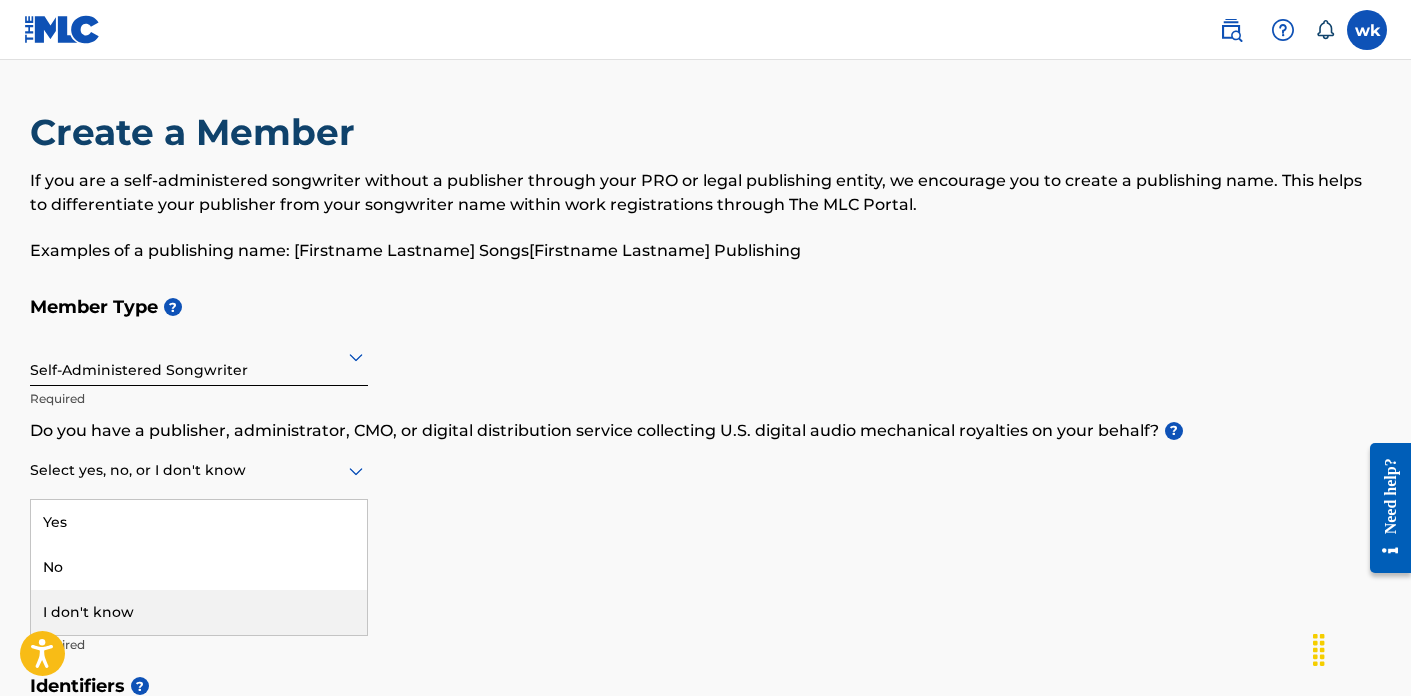 click on "I don't know" at bounding box center [199, 612] 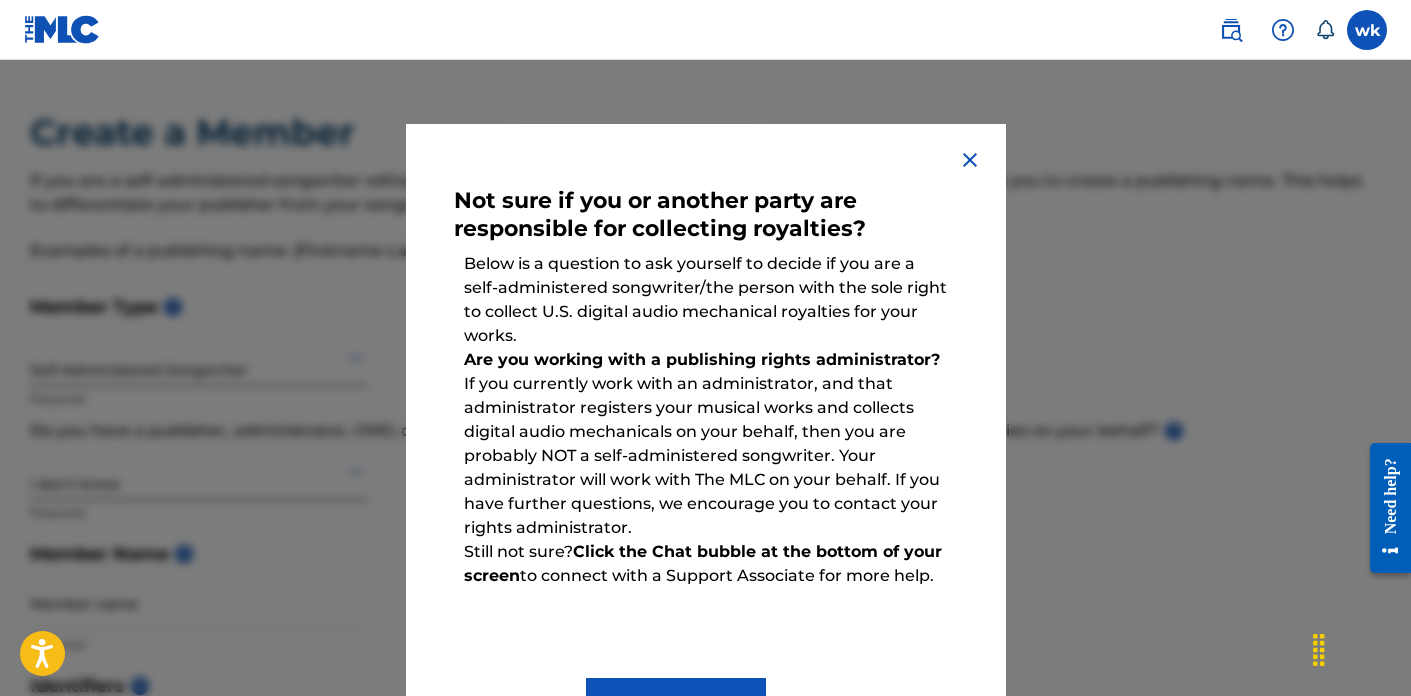 scroll, scrollTop: 80, scrollLeft: 0, axis: vertical 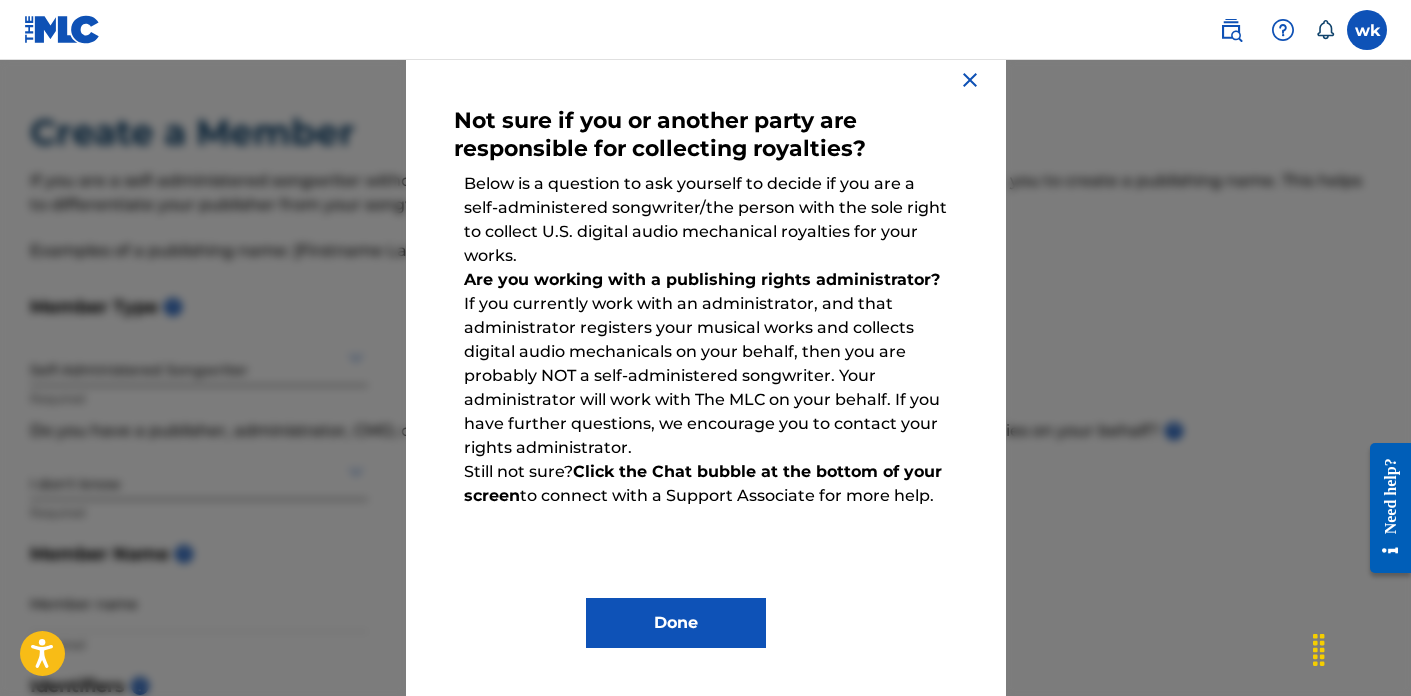 click on "Done" at bounding box center (676, 623) 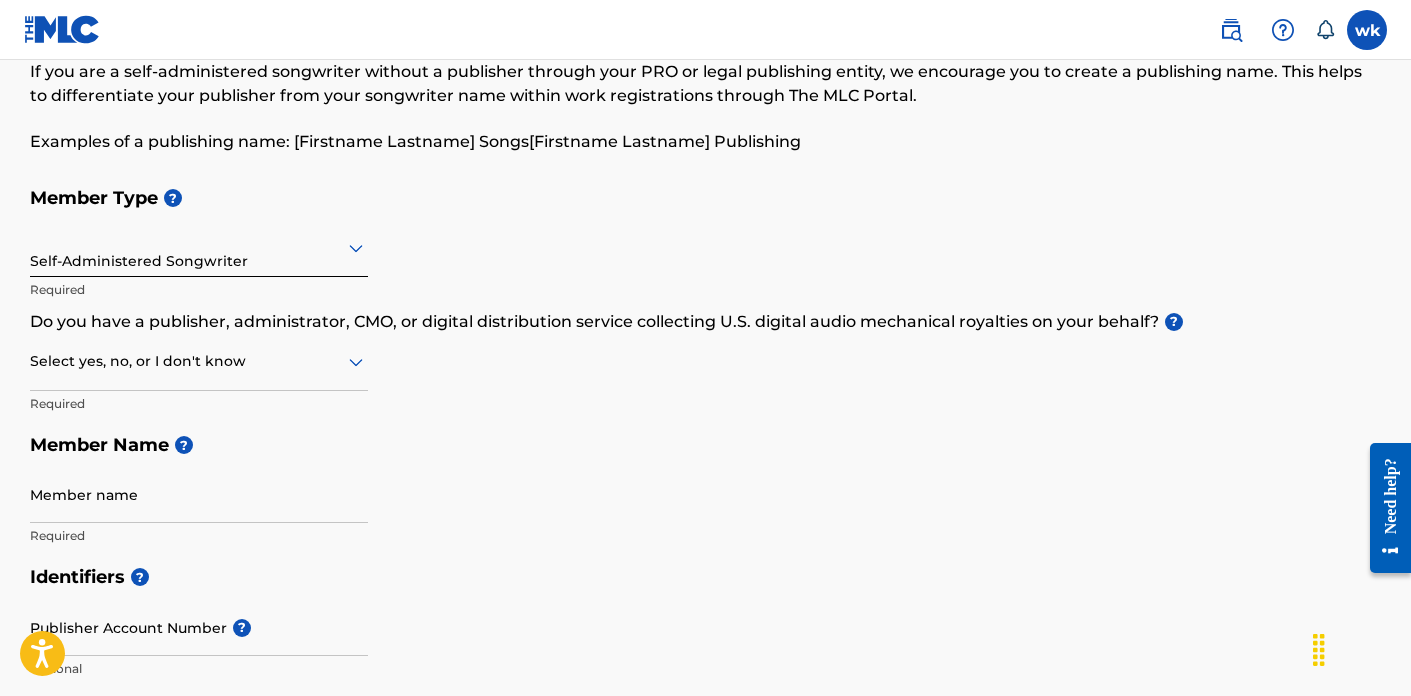 scroll, scrollTop: 193, scrollLeft: 0, axis: vertical 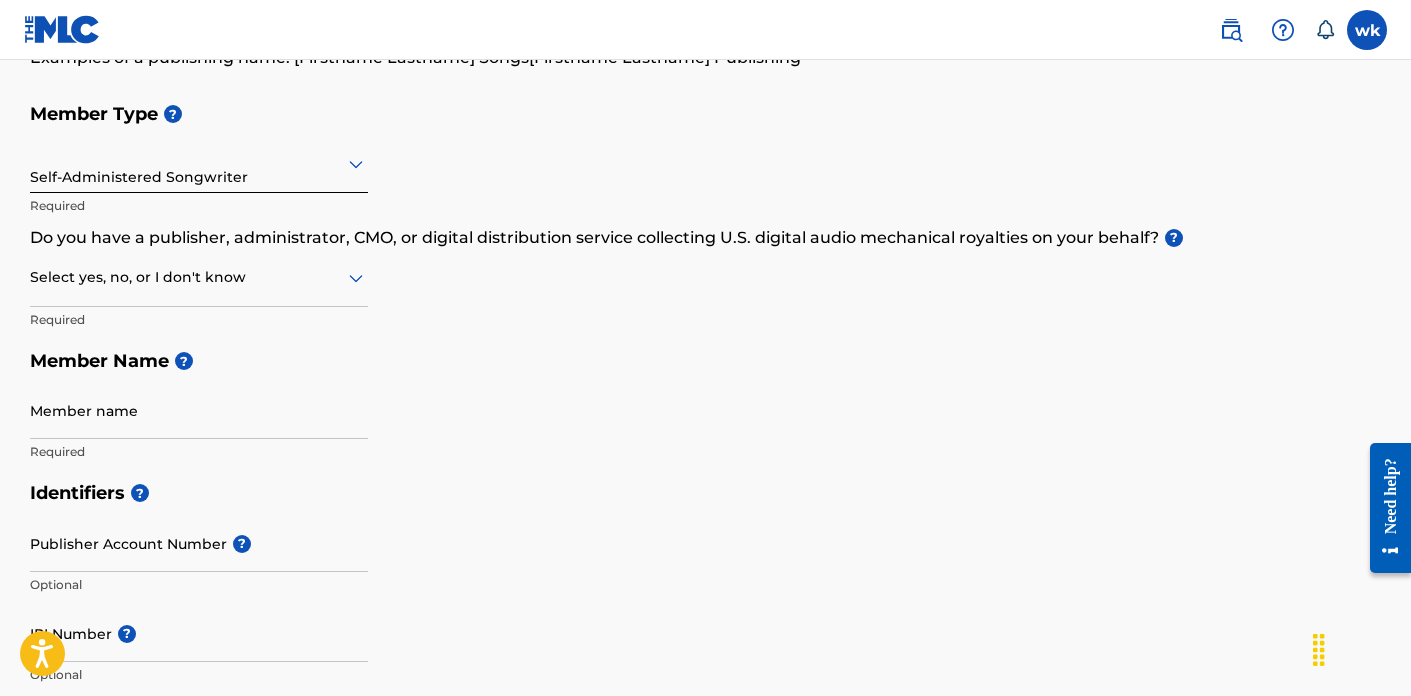 click on "Member name" at bounding box center [199, 410] 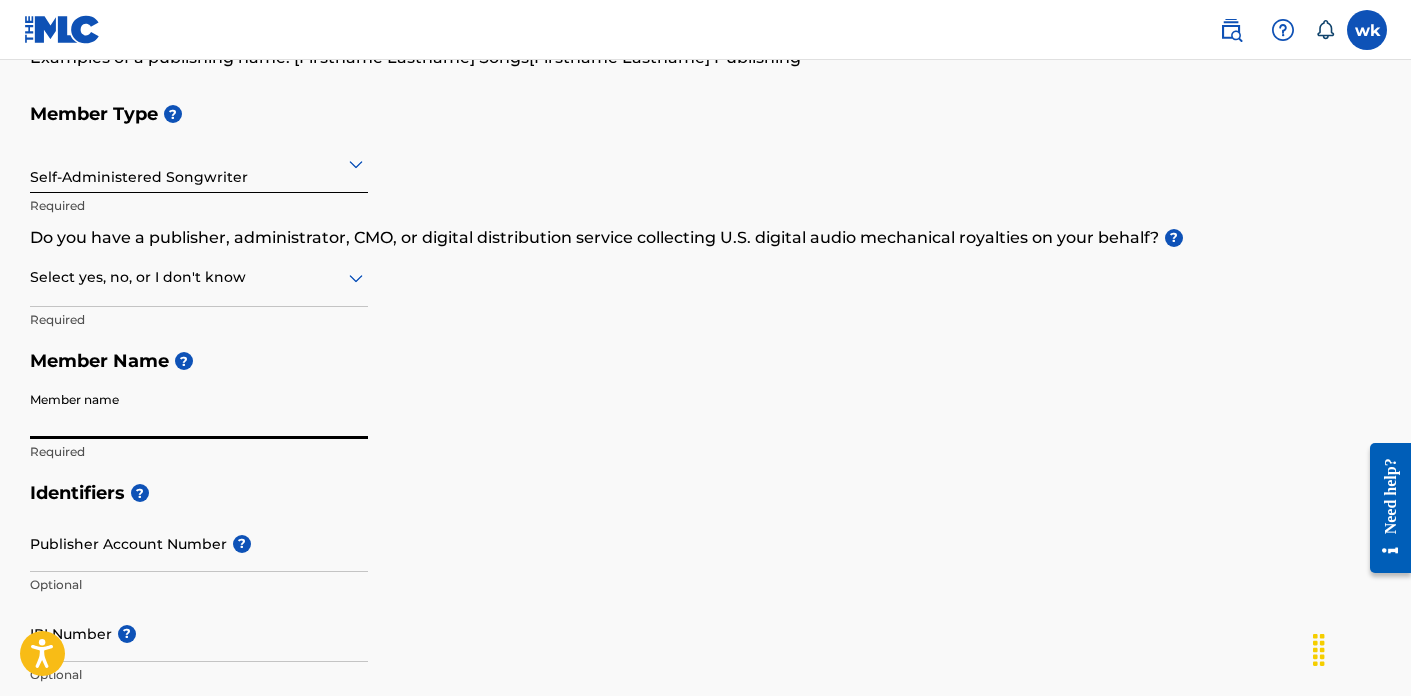 type on "[FIRST] [LAST]" 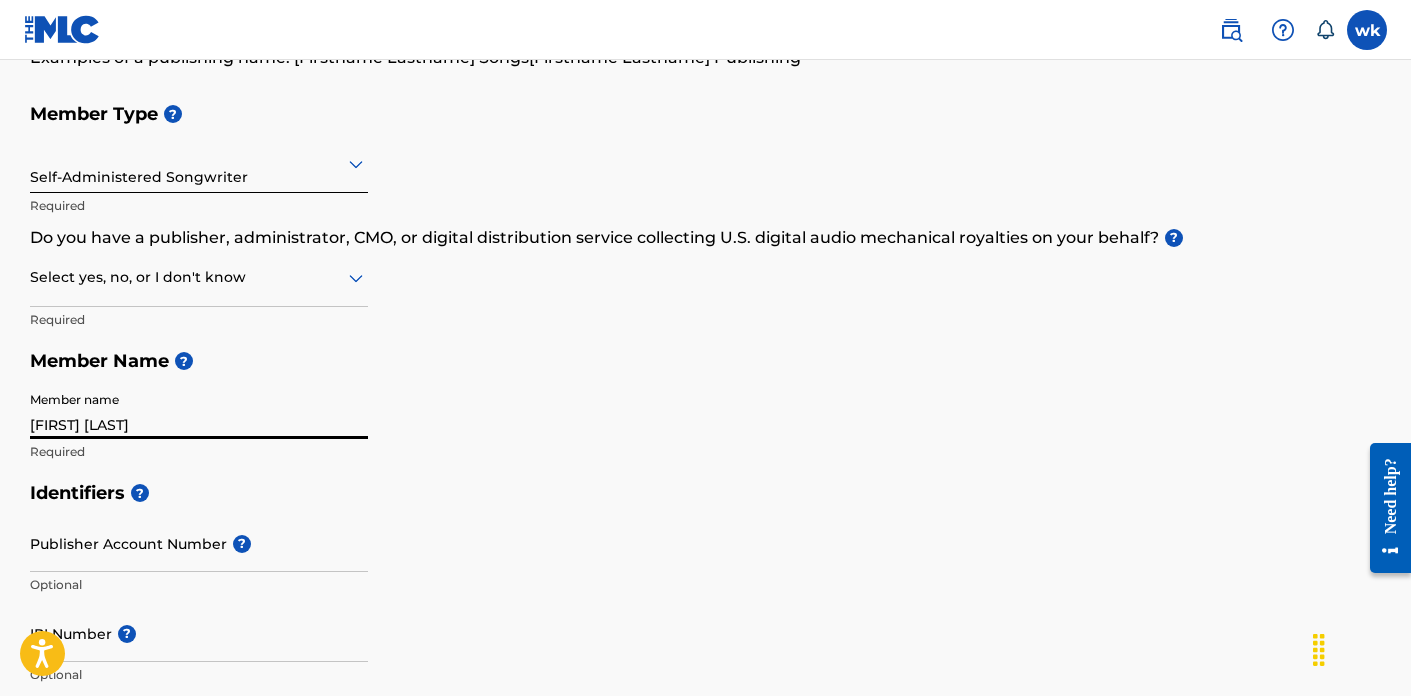 type on "[NUMBER] [STREET]" 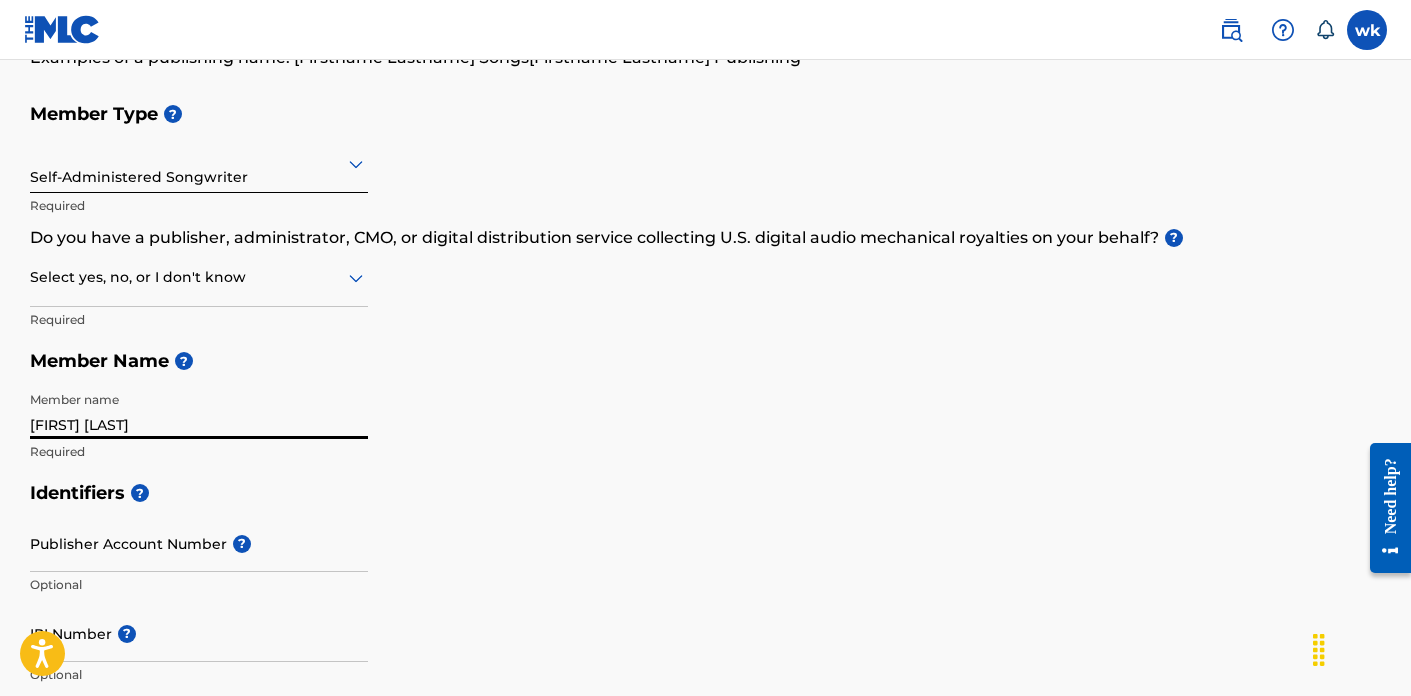 click on "Publisher Account Number ?" at bounding box center (199, 543) 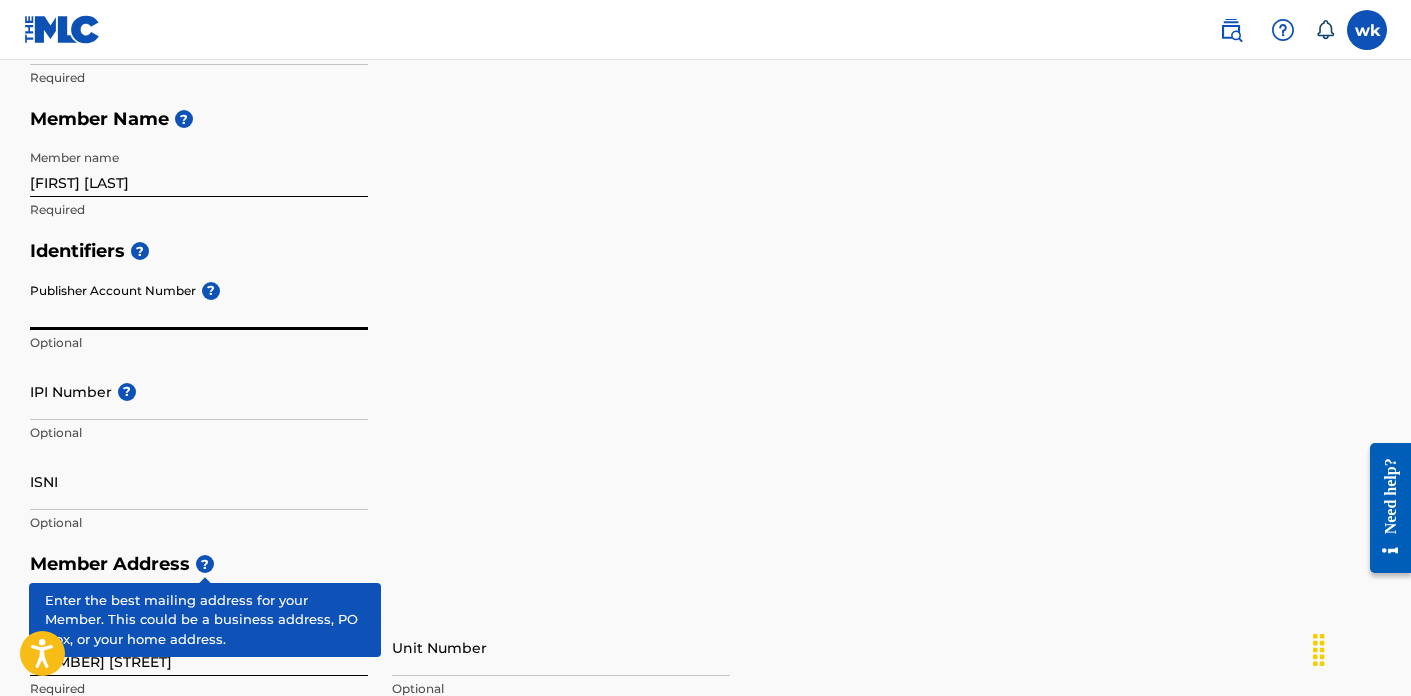 scroll, scrollTop: 452, scrollLeft: 0, axis: vertical 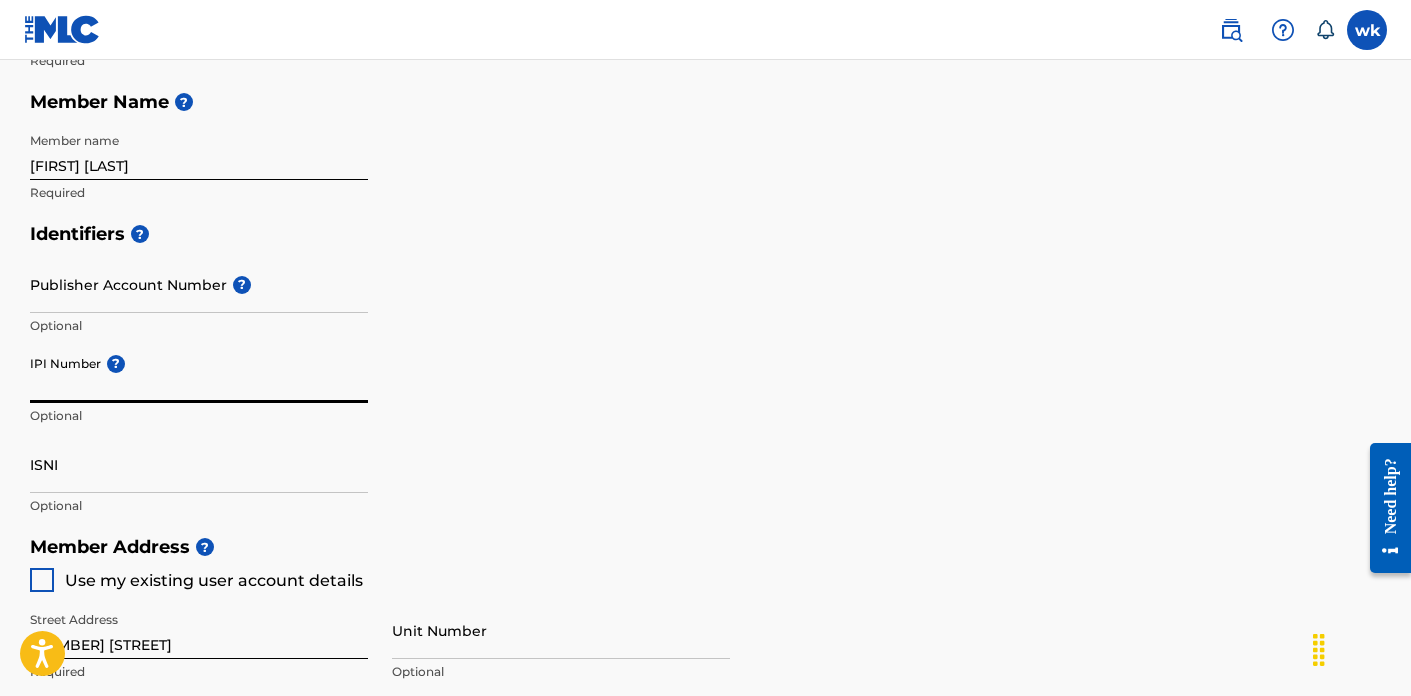 click on "IPI Number ?" at bounding box center [199, 374] 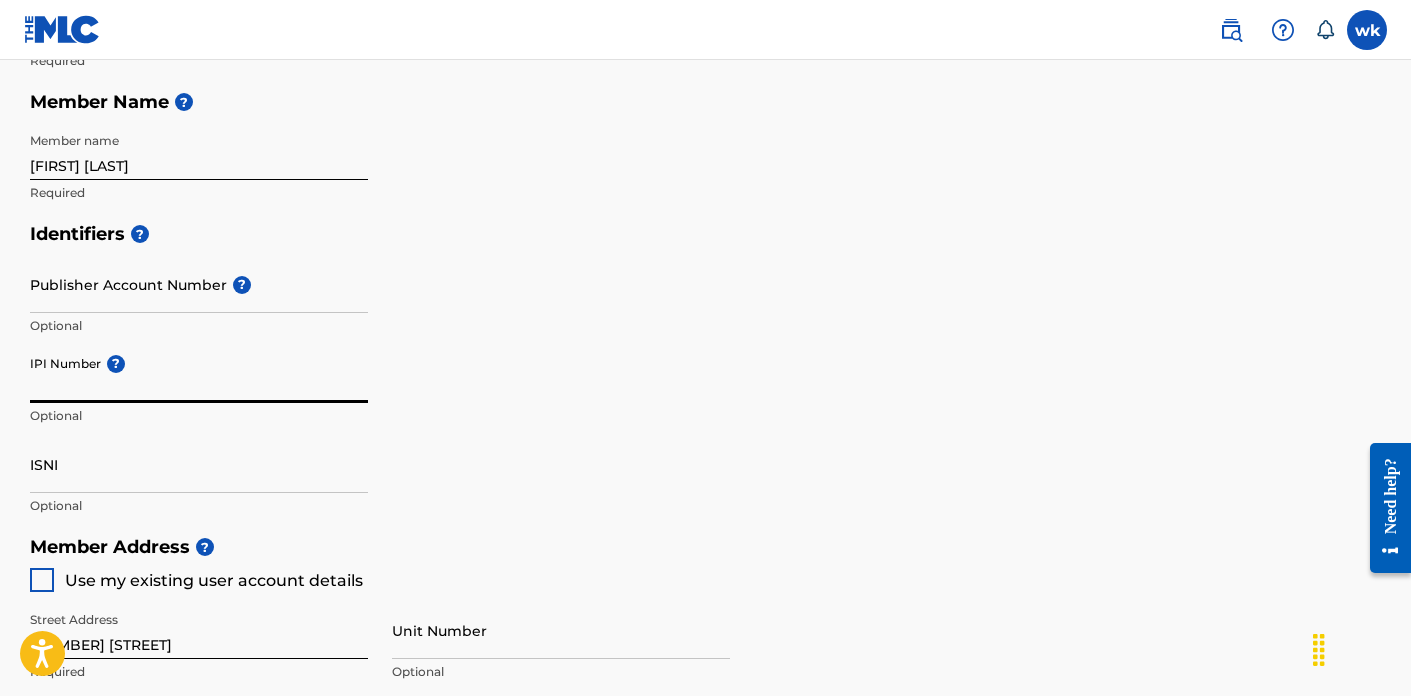 paste on "[NUMBER]" 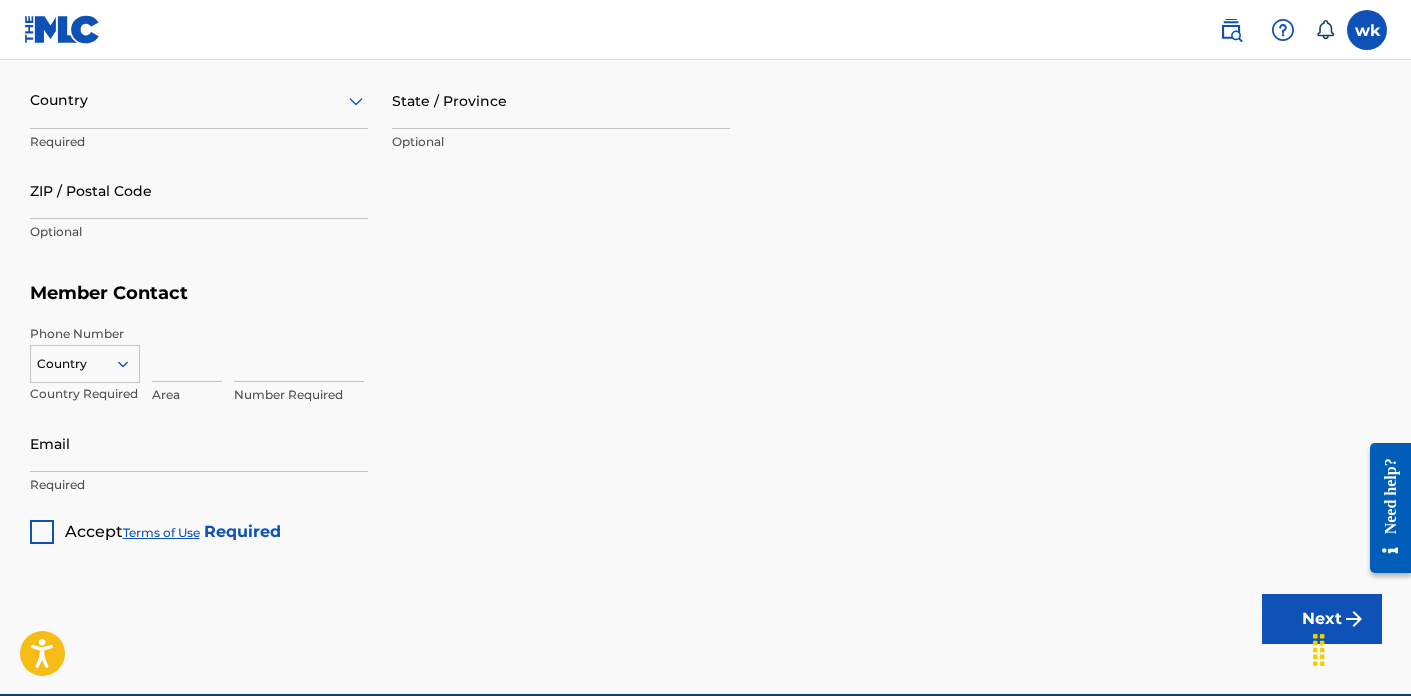 scroll, scrollTop: 1179, scrollLeft: 0, axis: vertical 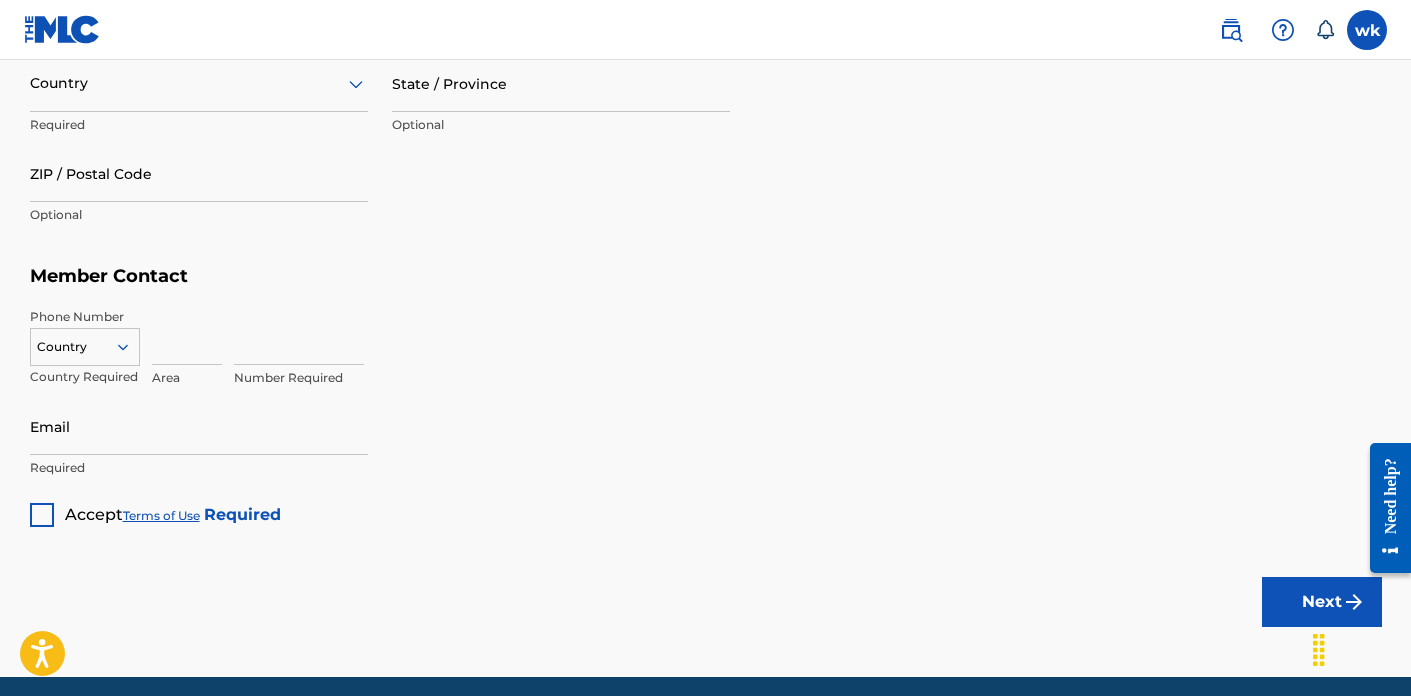 type on "[NUMBER]" 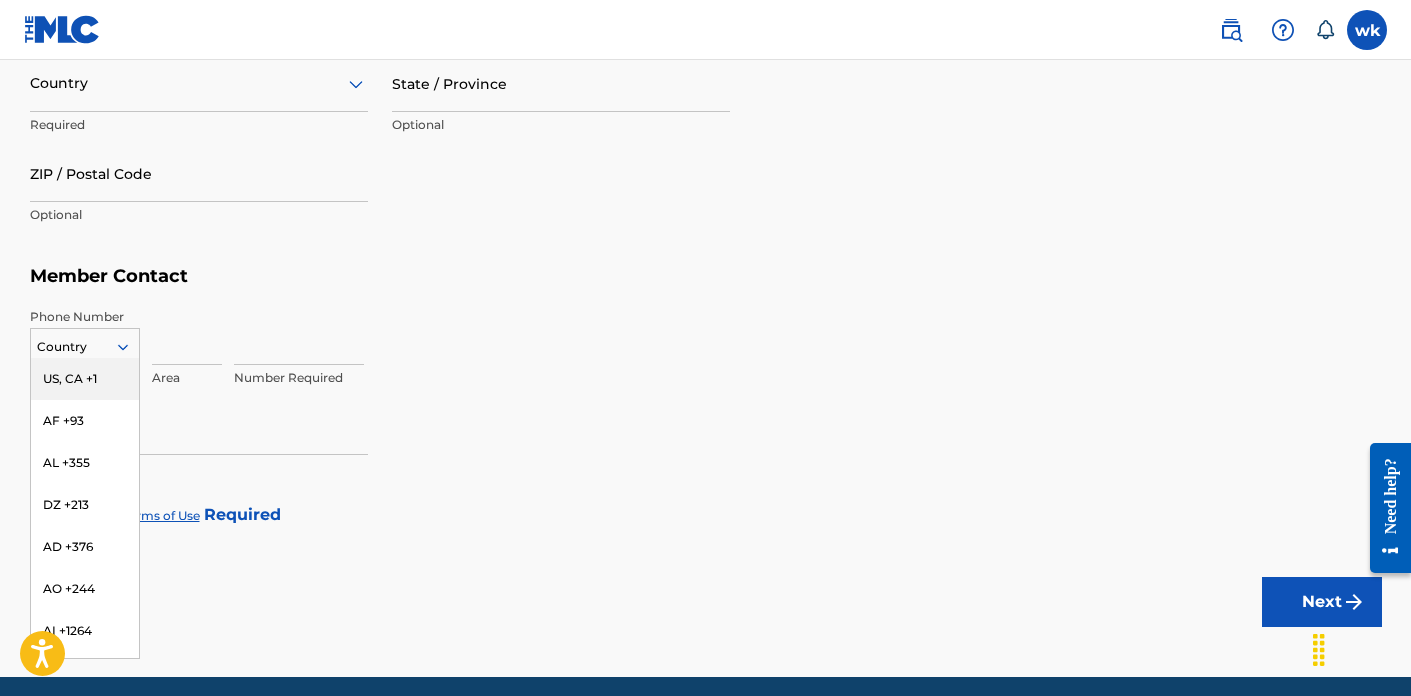 click on "US, CA +1" at bounding box center (85, 379) 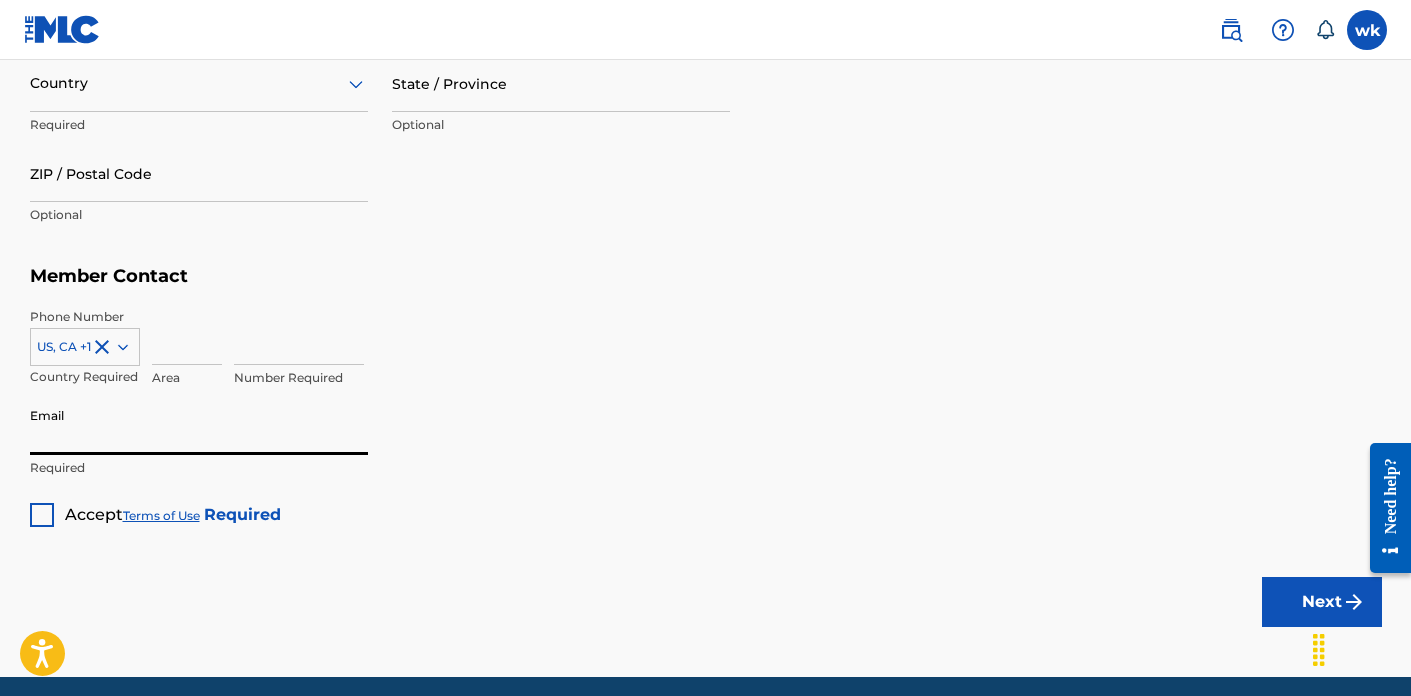 click on "Email" at bounding box center (199, 426) 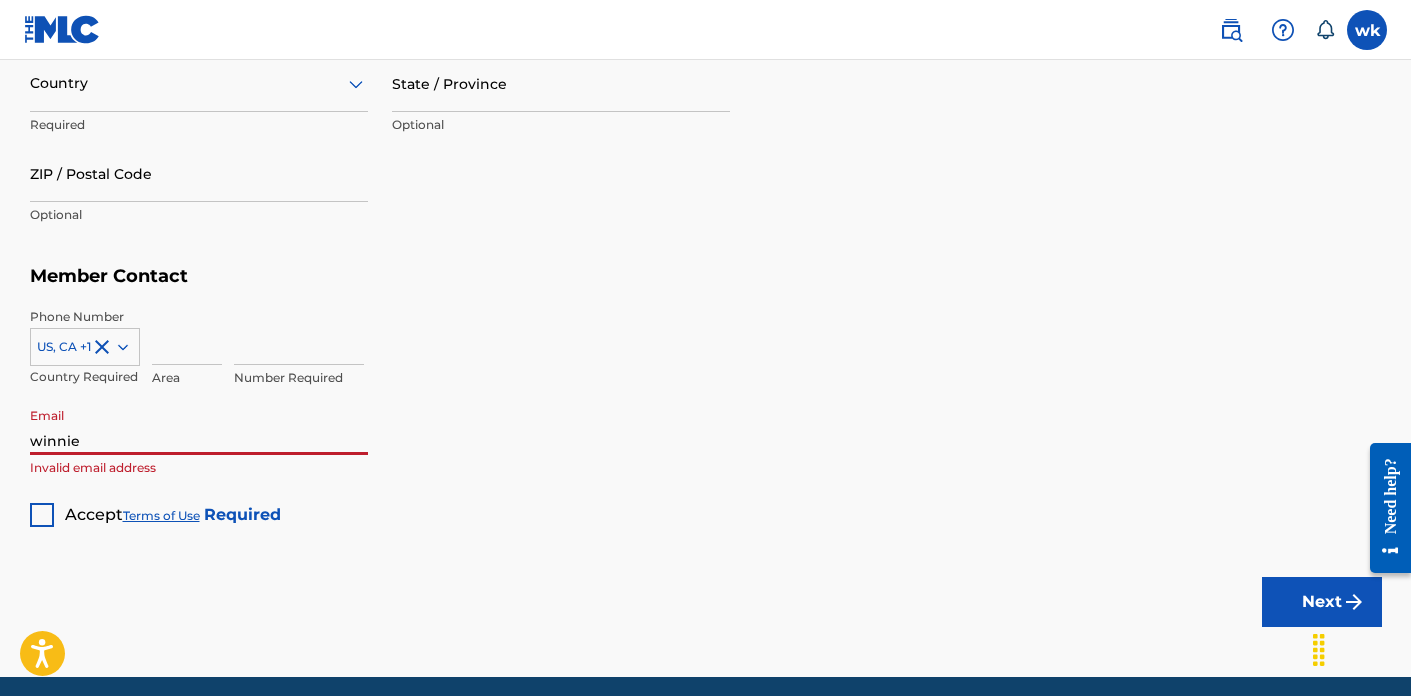 type on "winniekig1@gmail.com" 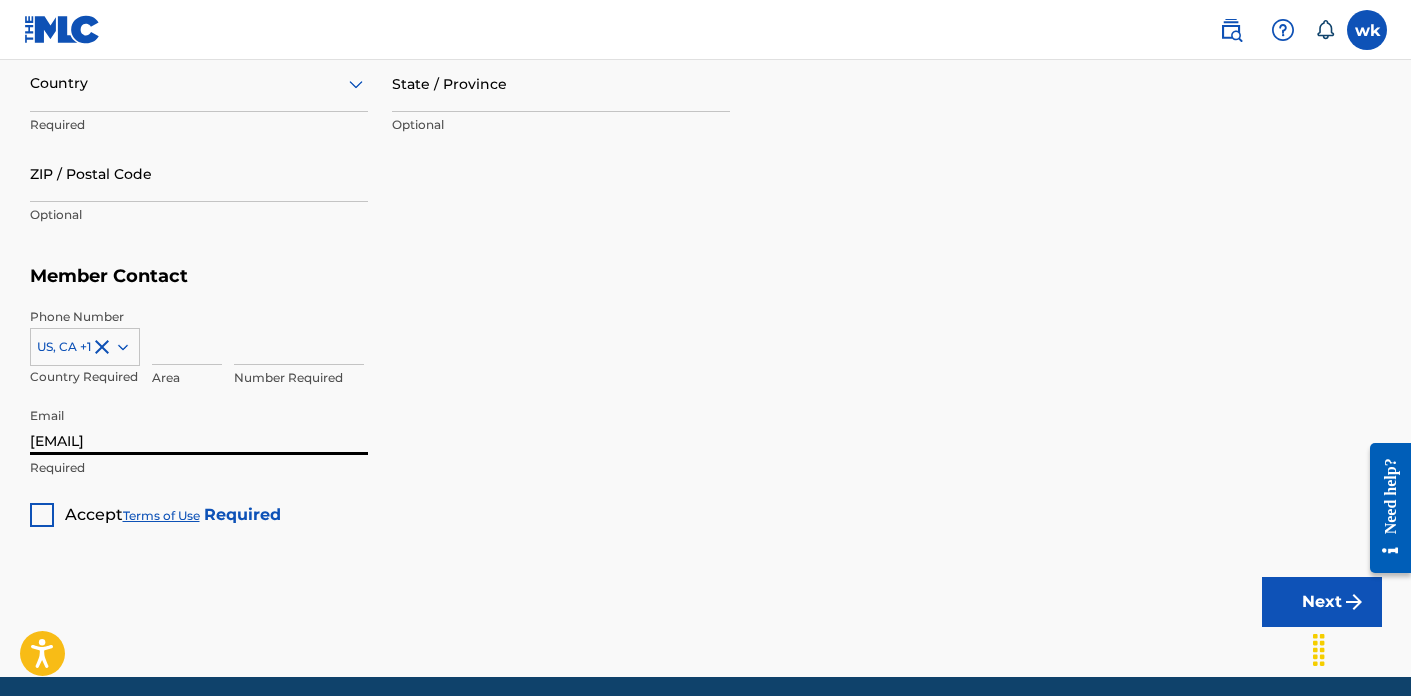 click at bounding box center (42, 515) 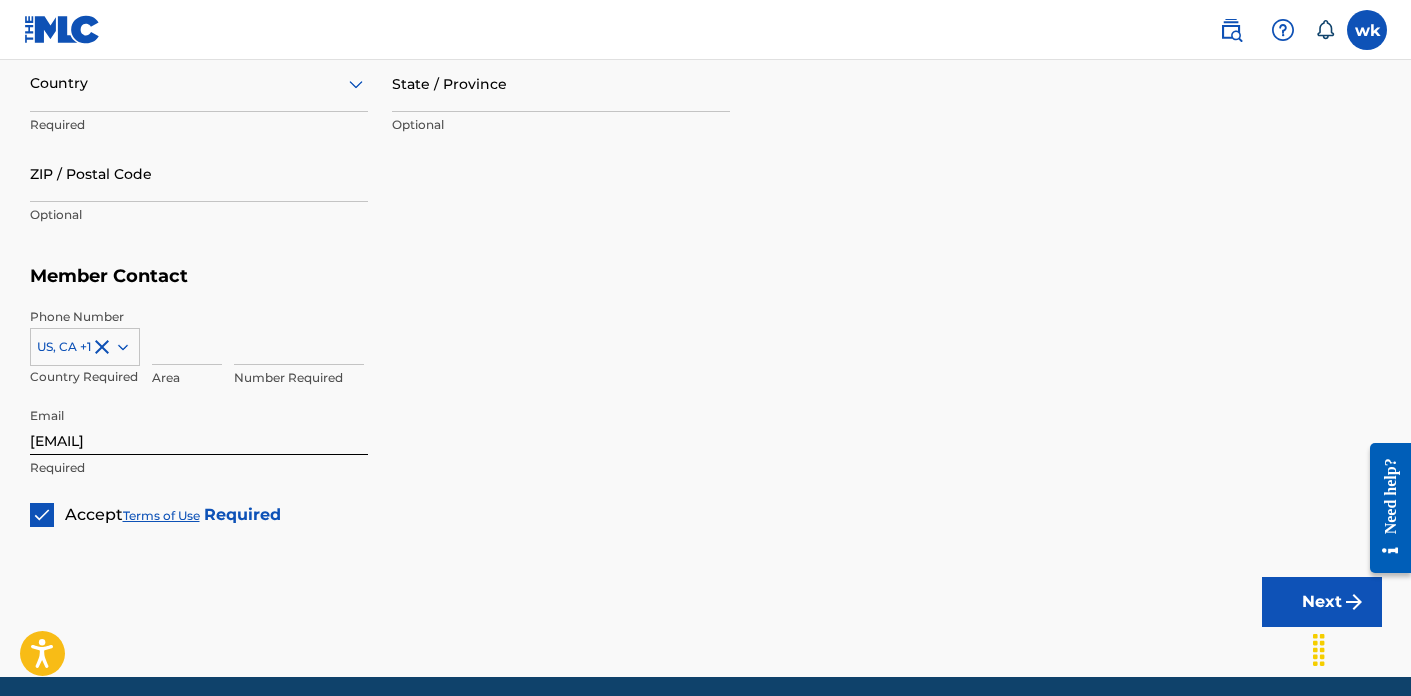 click on "Next" at bounding box center (1322, 602) 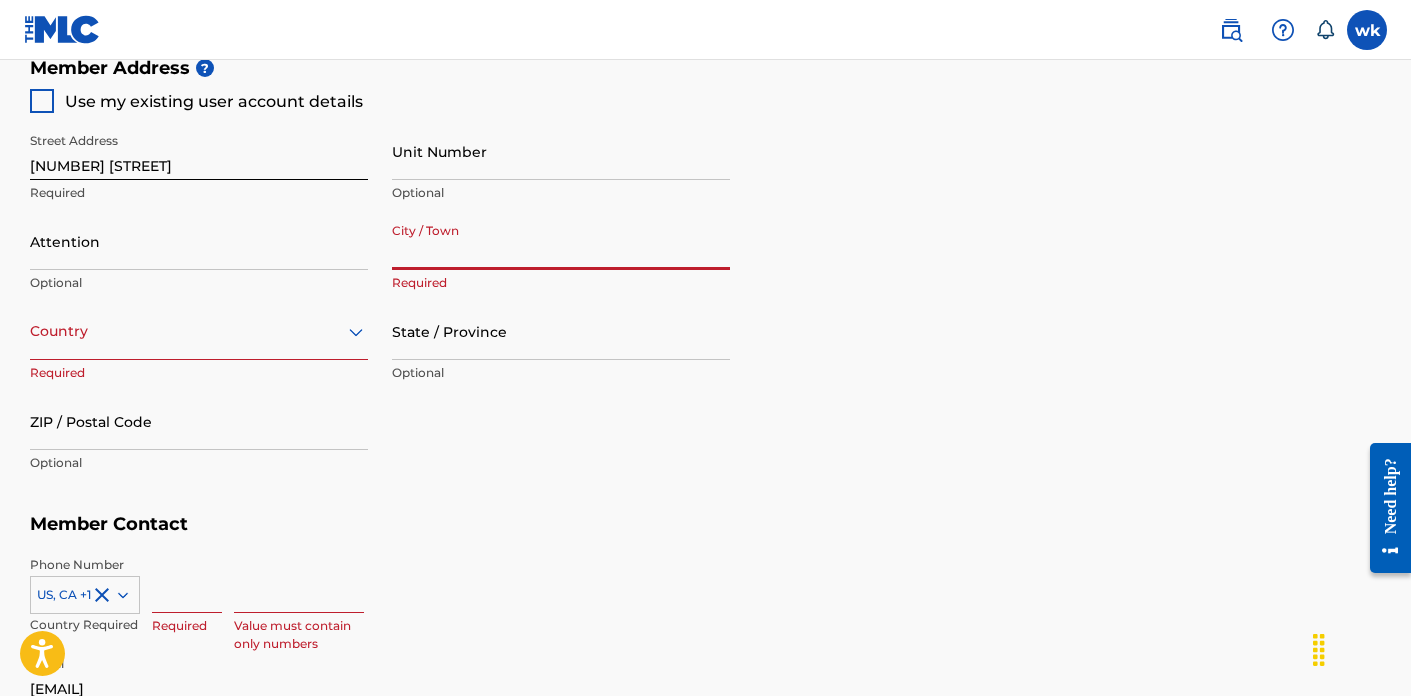 scroll, scrollTop: 849, scrollLeft: 0, axis: vertical 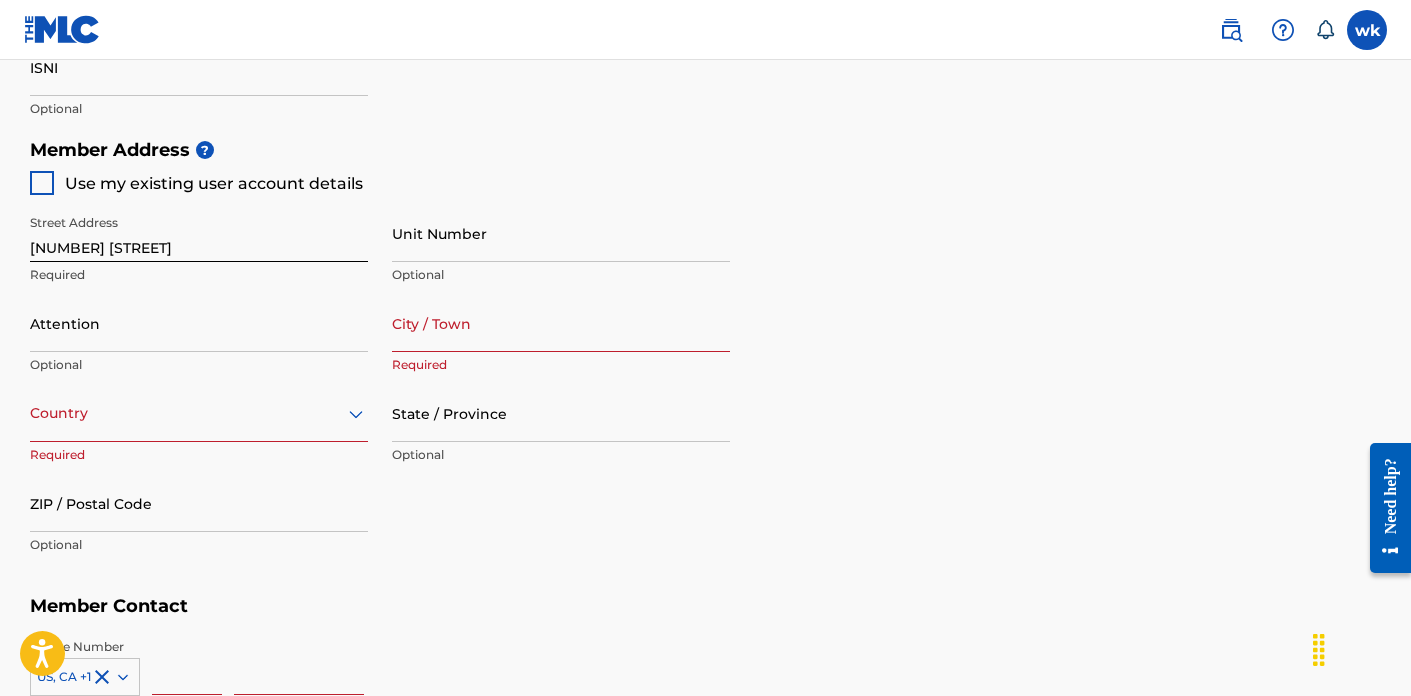 click at bounding box center (42, 183) 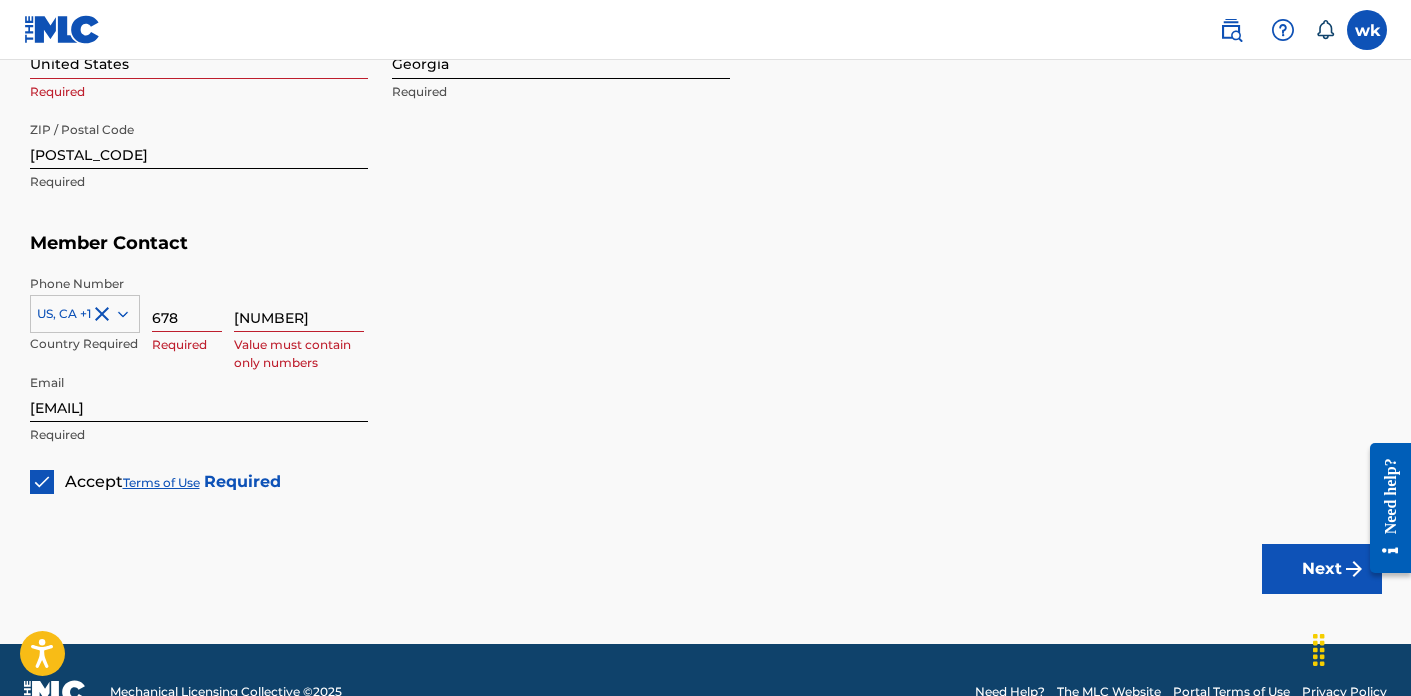 scroll, scrollTop: 1255, scrollLeft: 0, axis: vertical 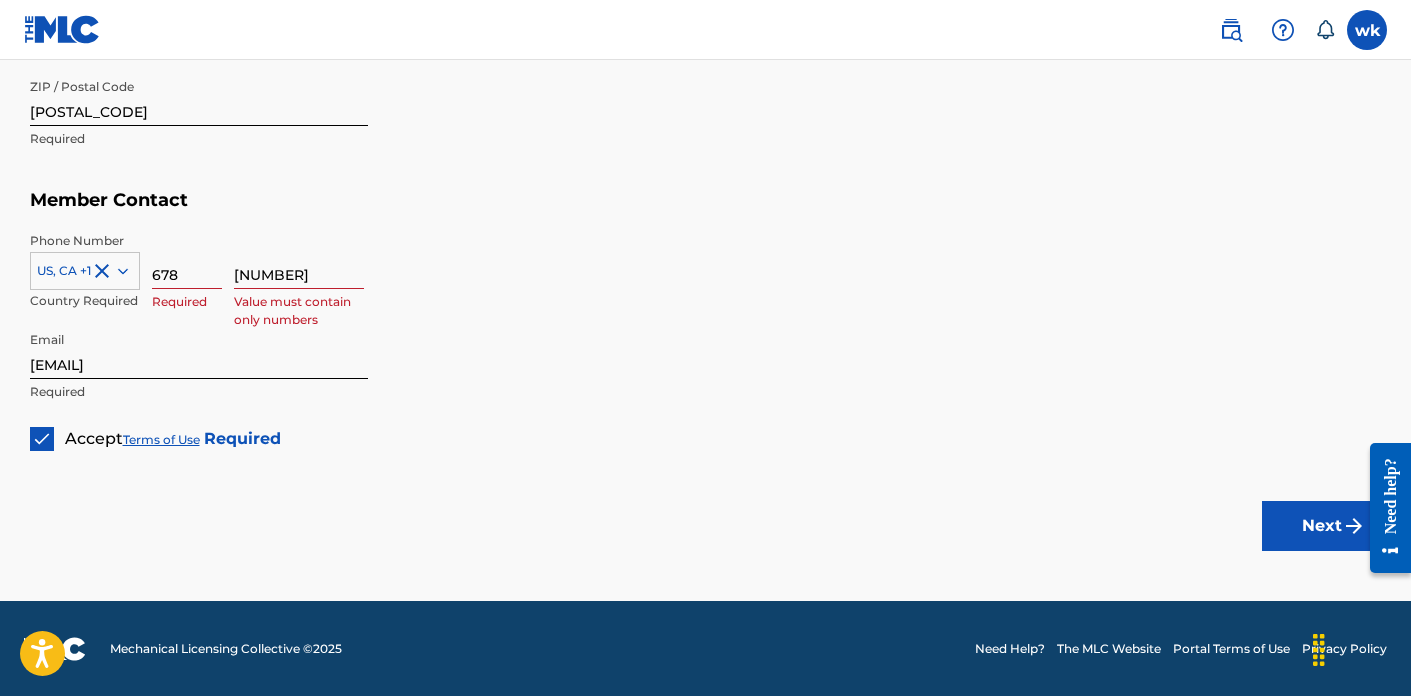 click on "Next" at bounding box center (1322, 526) 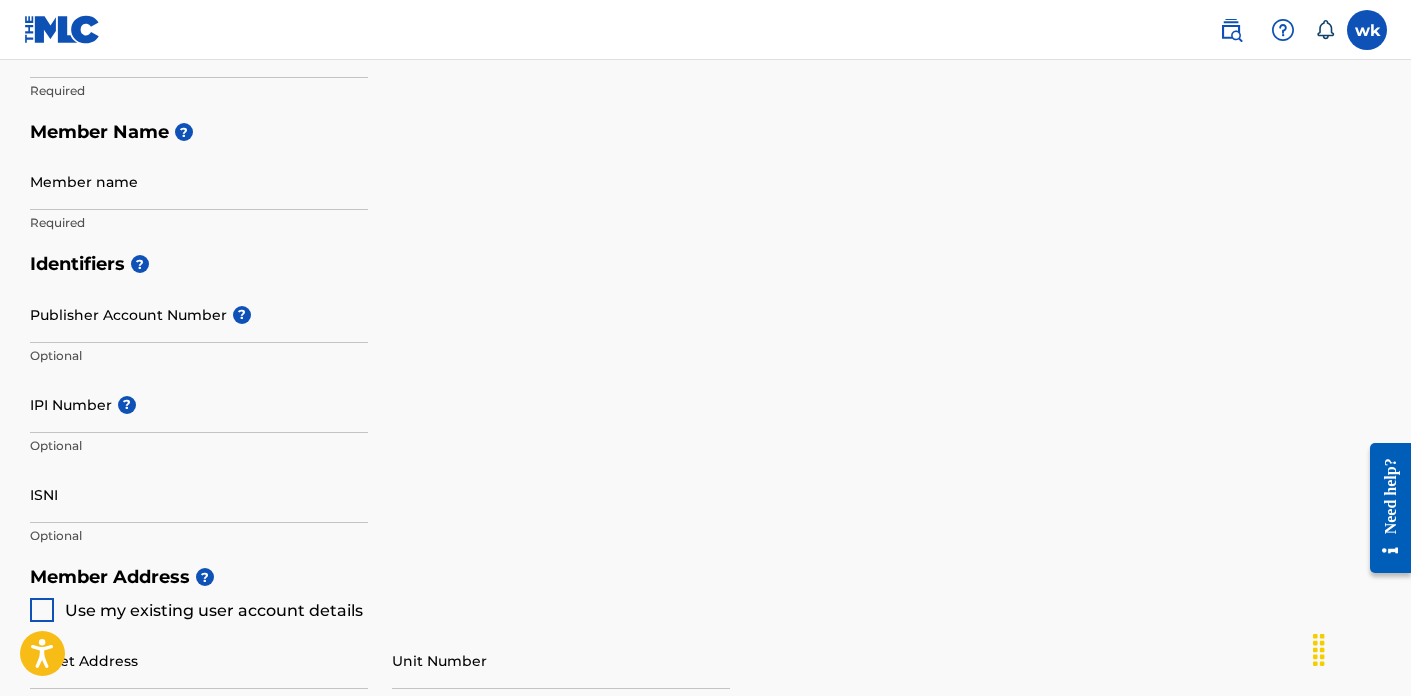 scroll, scrollTop: 0, scrollLeft: 0, axis: both 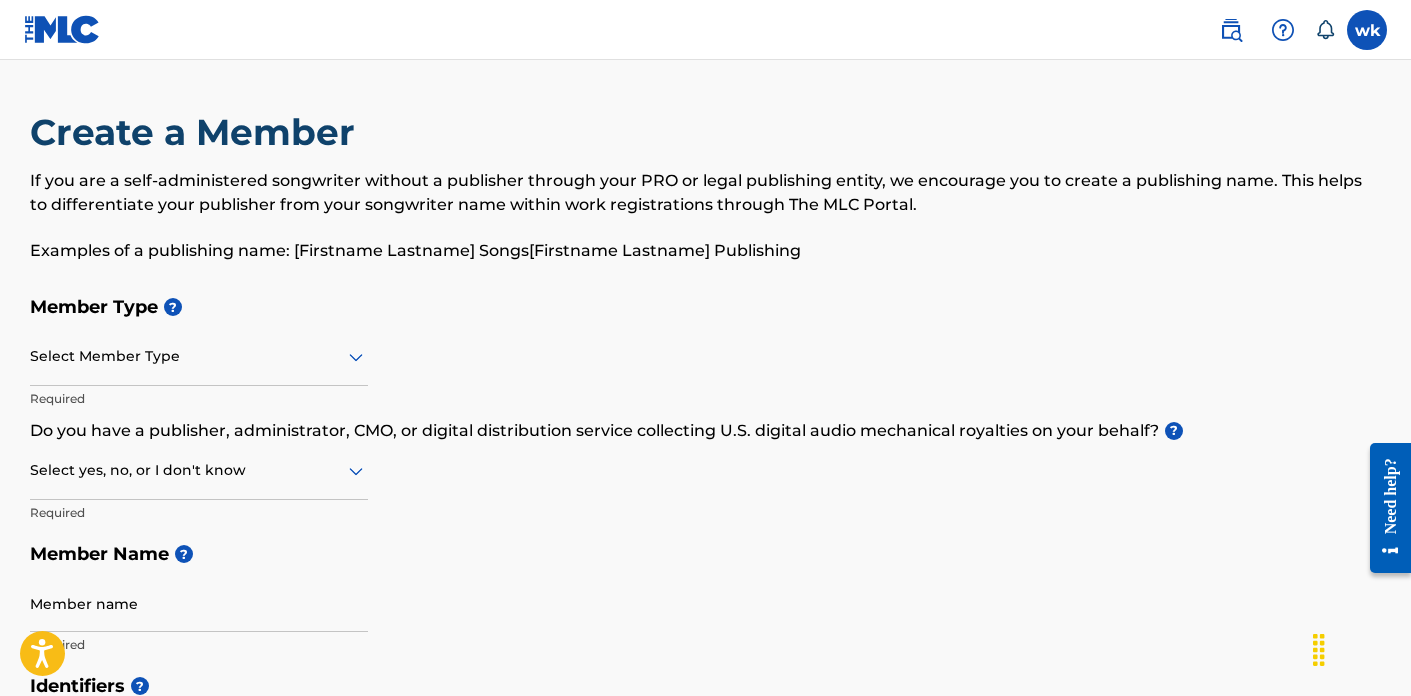 click at bounding box center [62, 29] 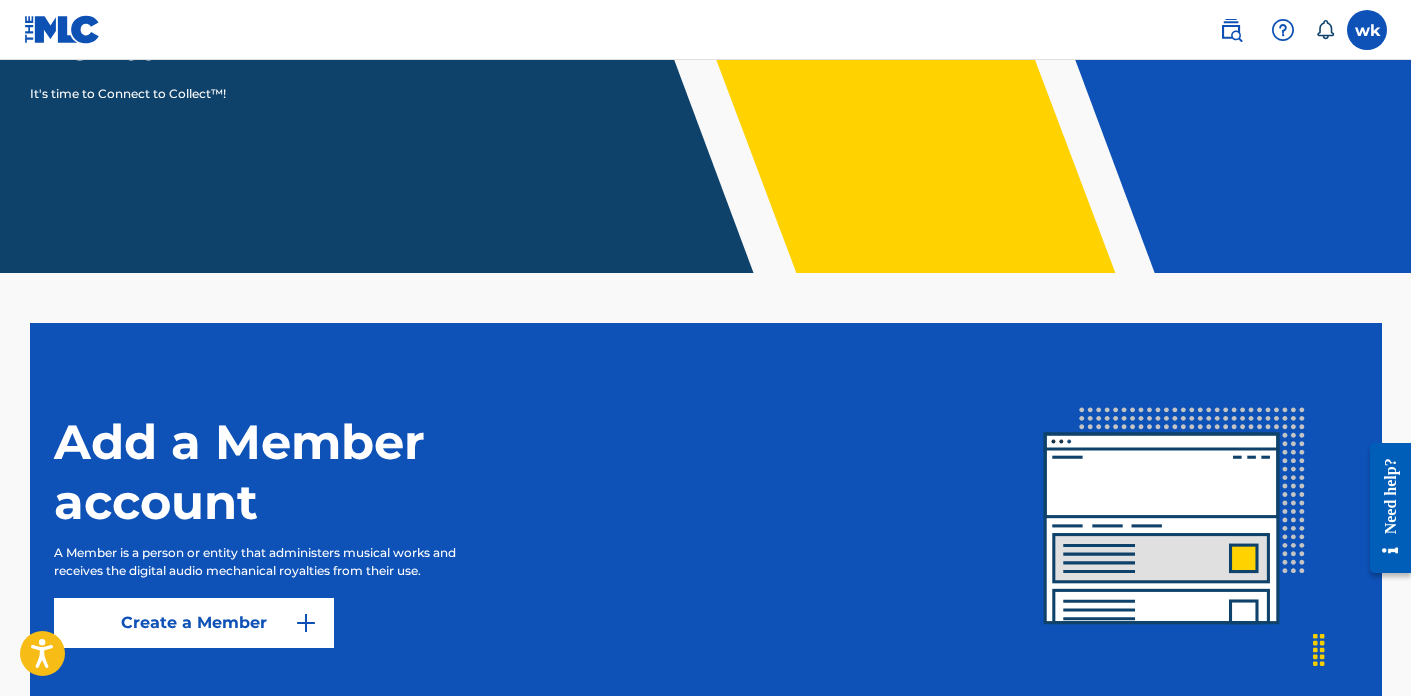 scroll, scrollTop: 0, scrollLeft: 0, axis: both 